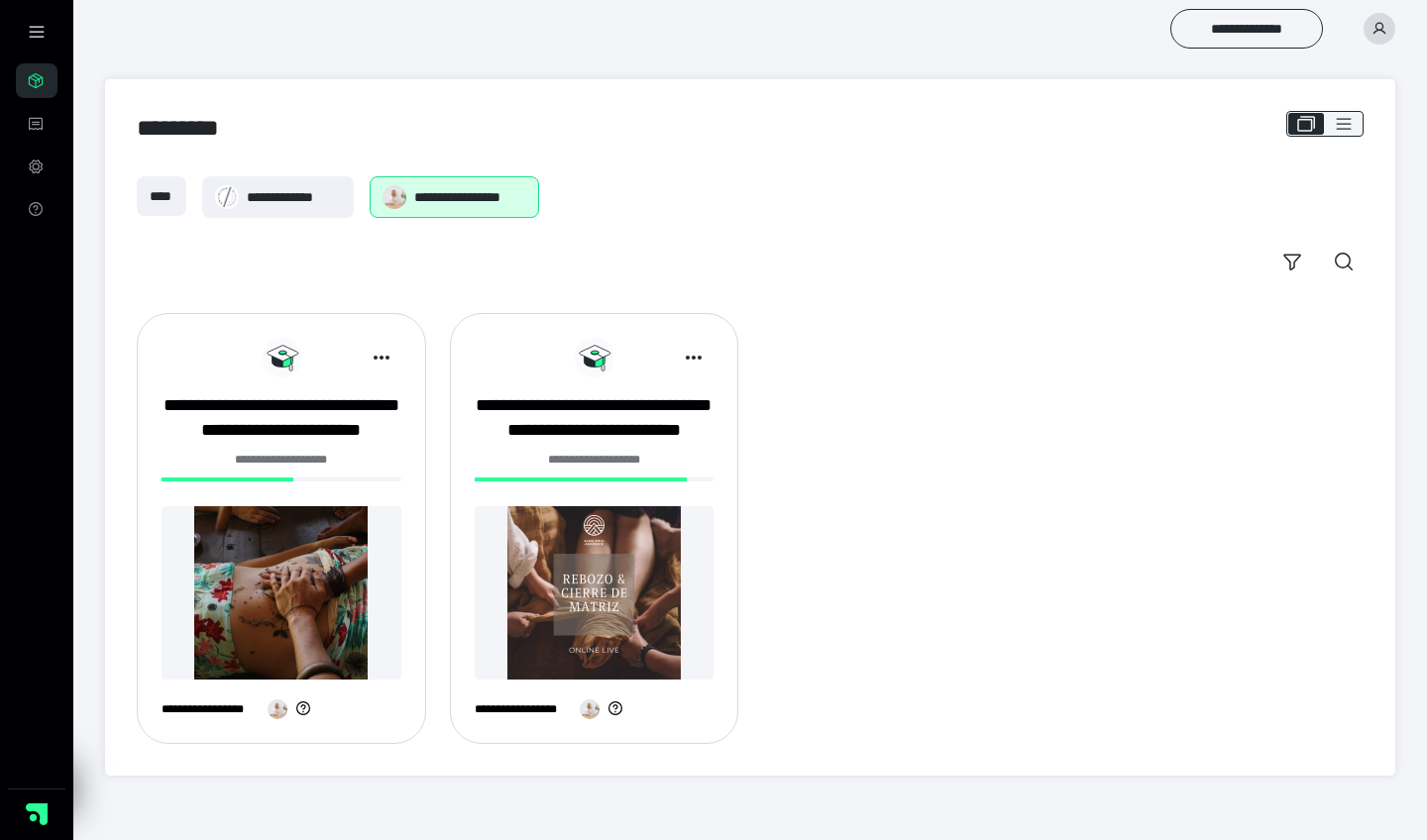 scroll, scrollTop: 0, scrollLeft: 0, axis: both 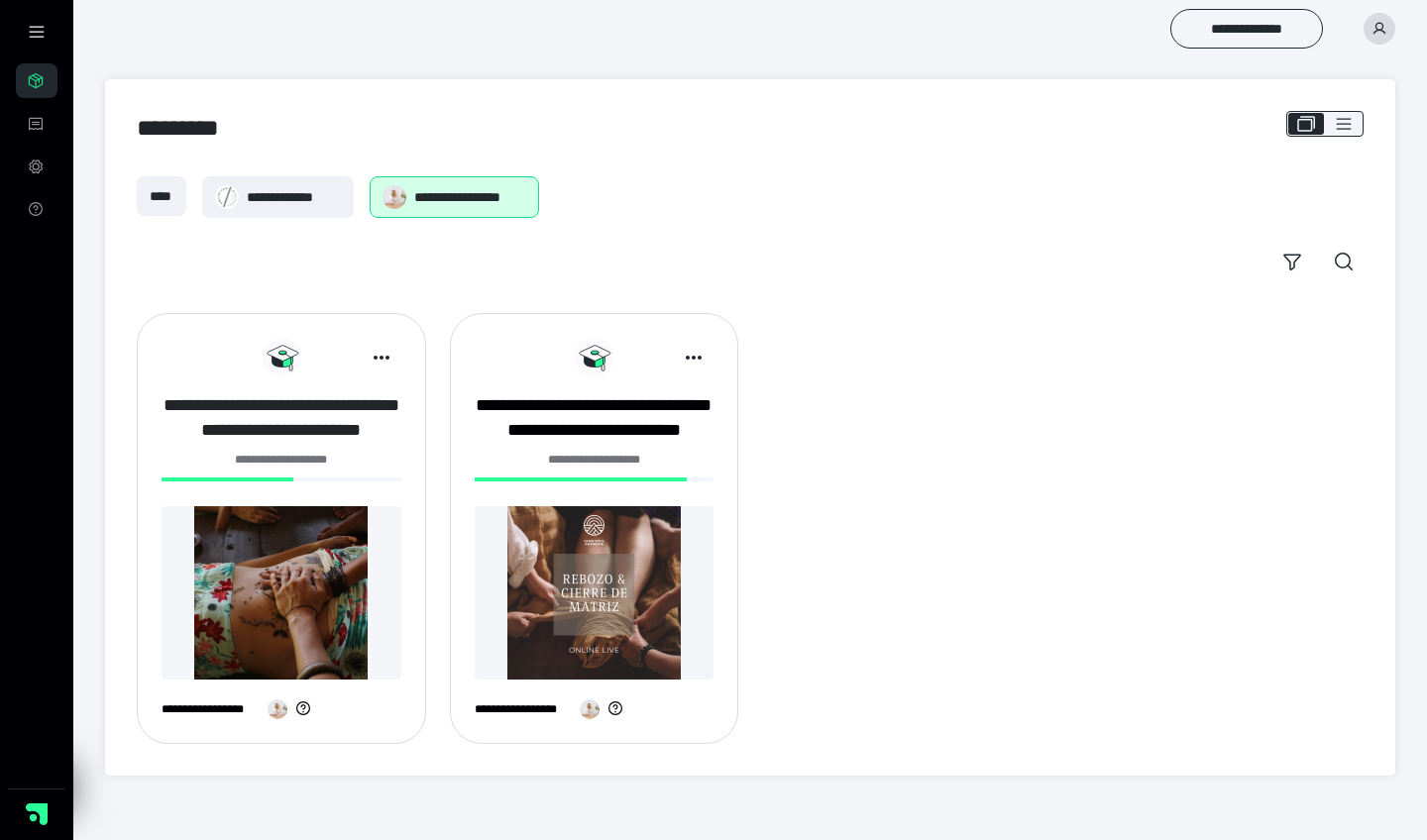 click on "**********" at bounding box center (281, 418) 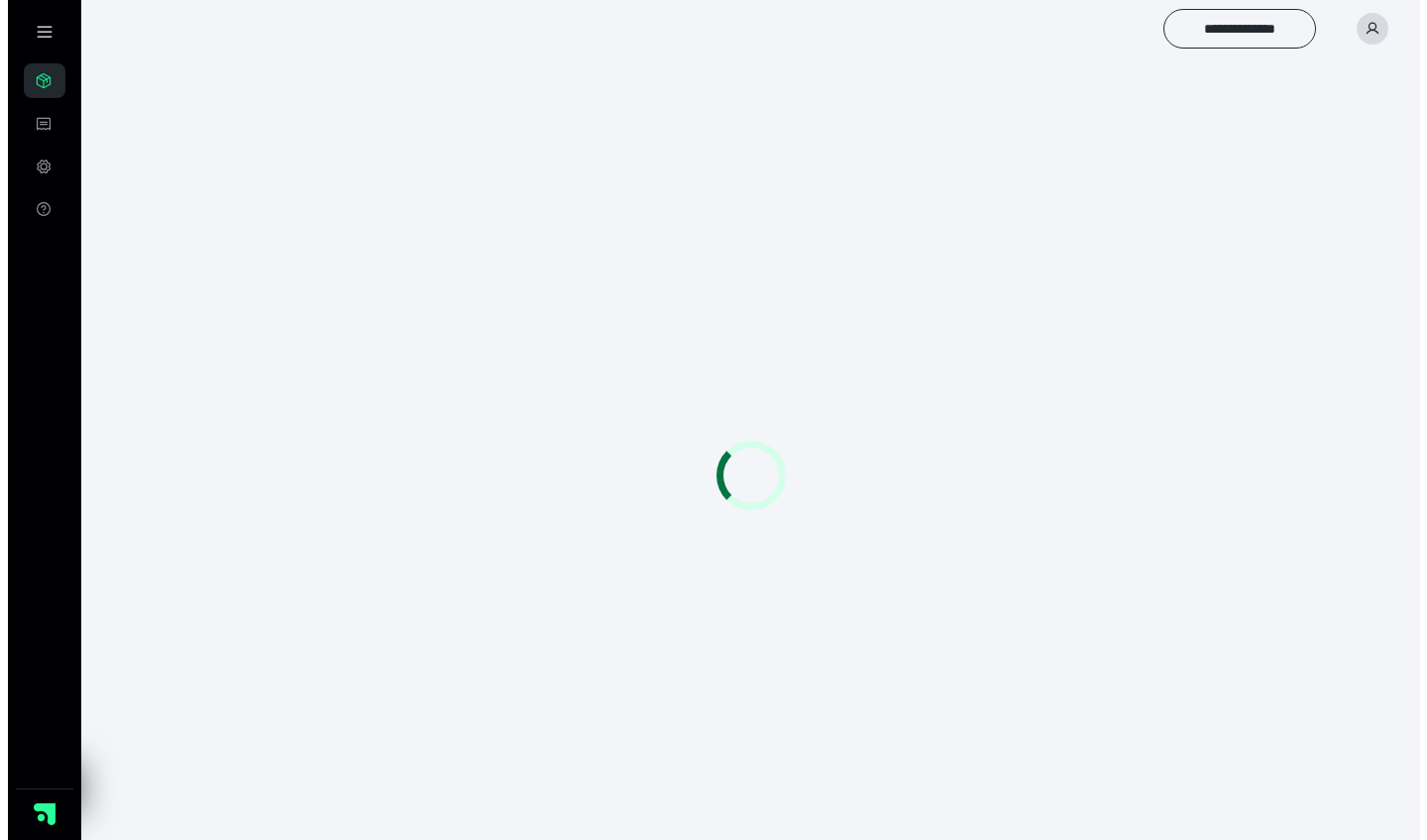 scroll, scrollTop: 0, scrollLeft: 0, axis: both 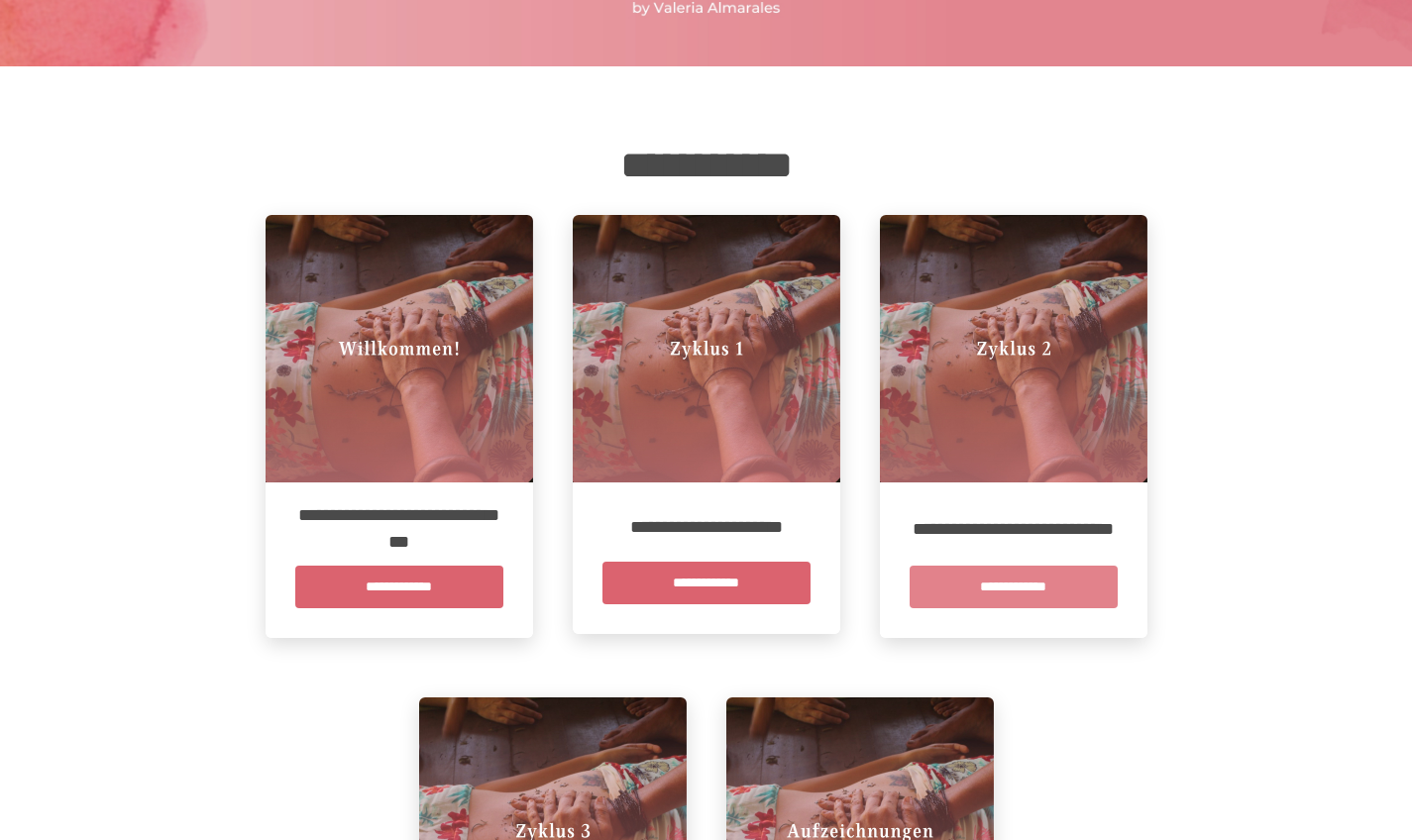click on "**********" at bounding box center (1014, 586) 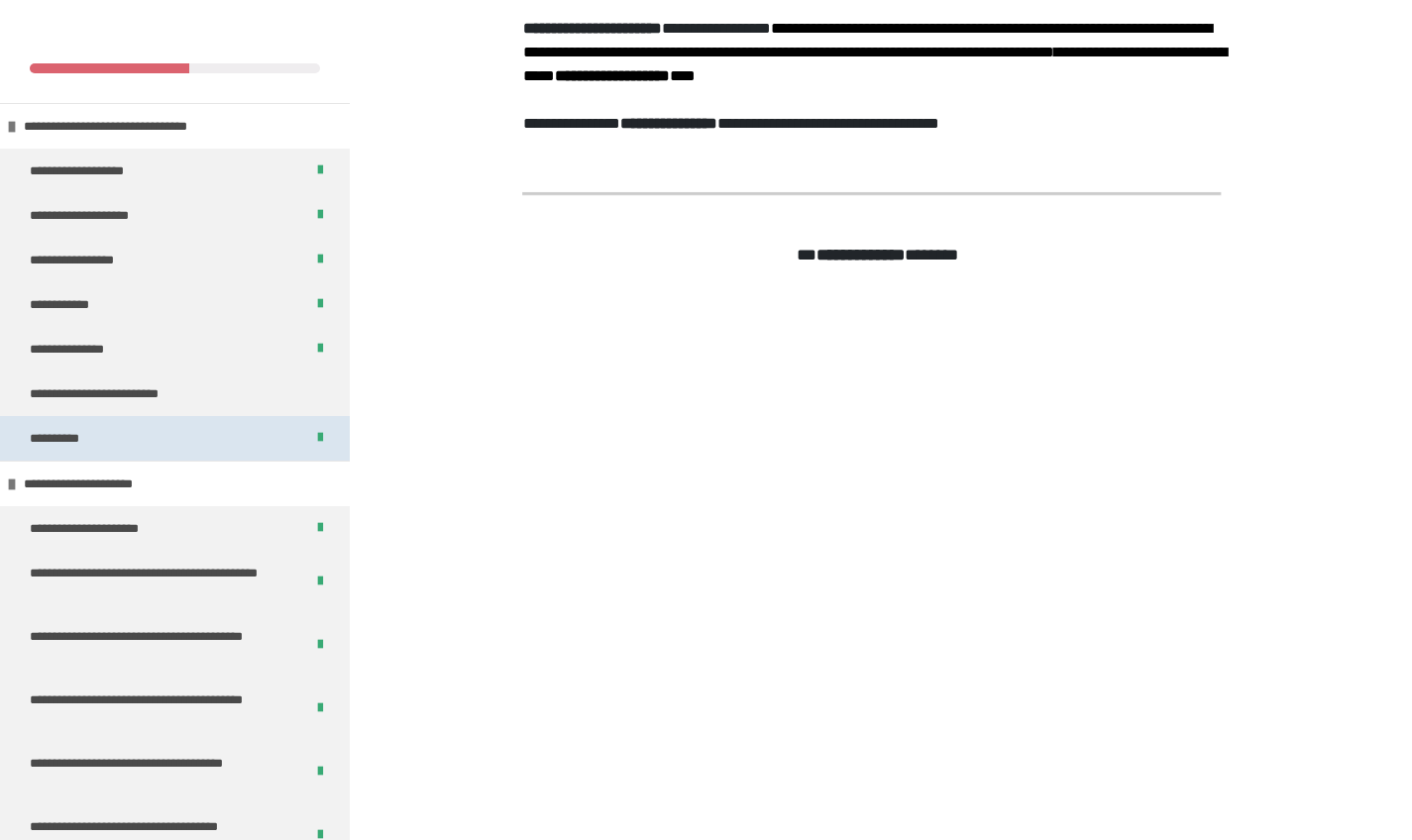 scroll, scrollTop: 457, scrollLeft: 0, axis: vertical 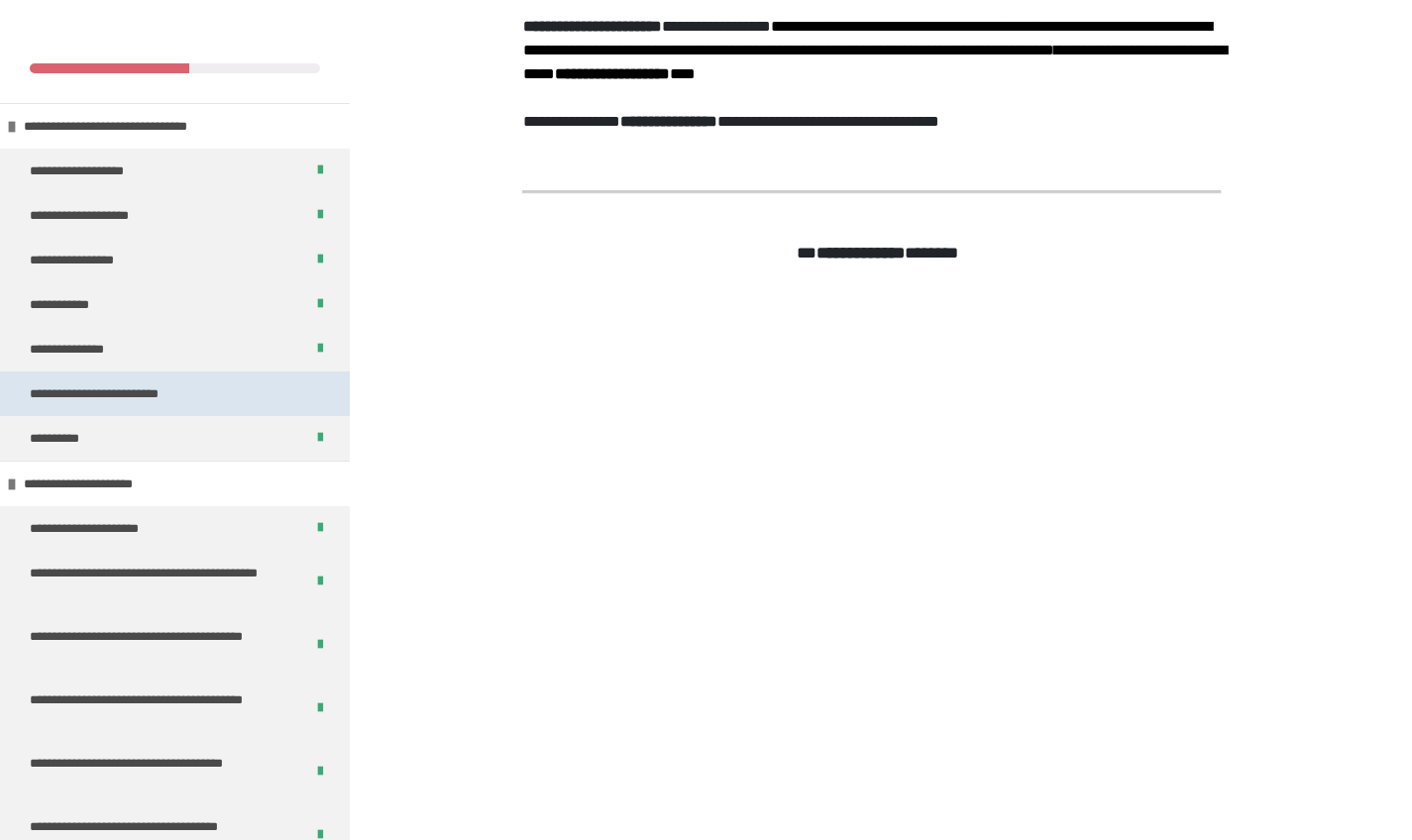 click on "**********" at bounding box center (174, 393) 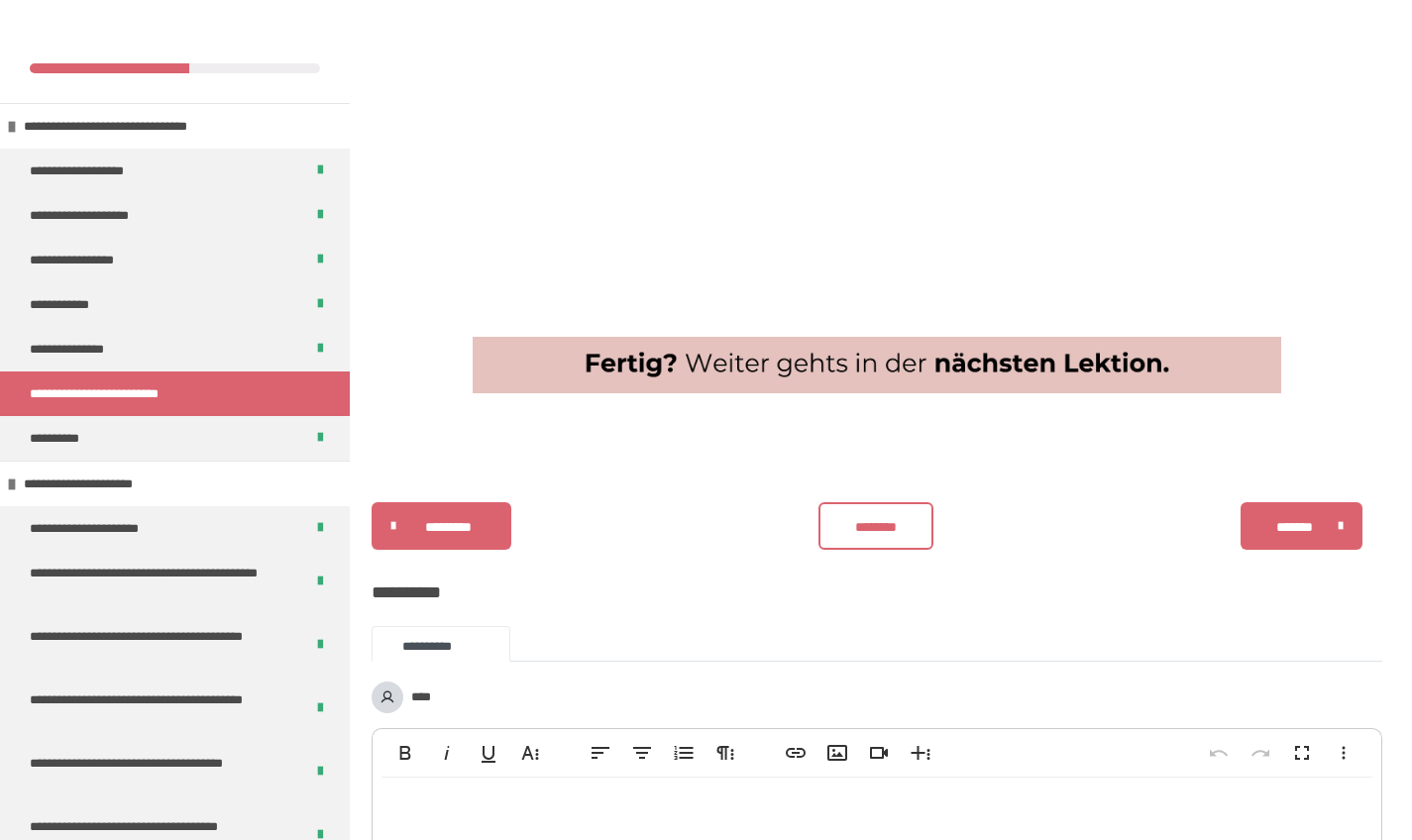 scroll, scrollTop: 893, scrollLeft: 0, axis: vertical 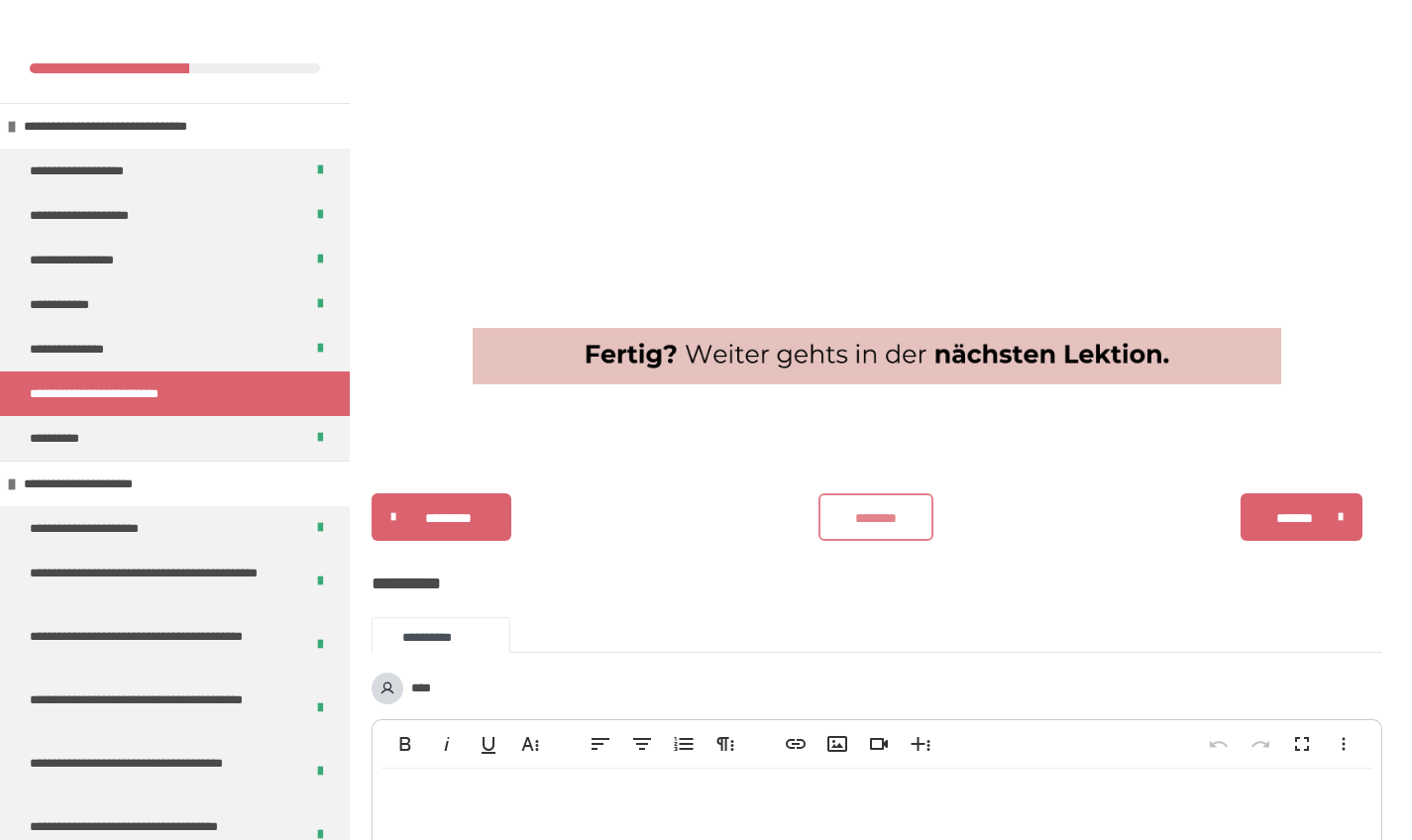 click on "********" at bounding box center [876, 518] 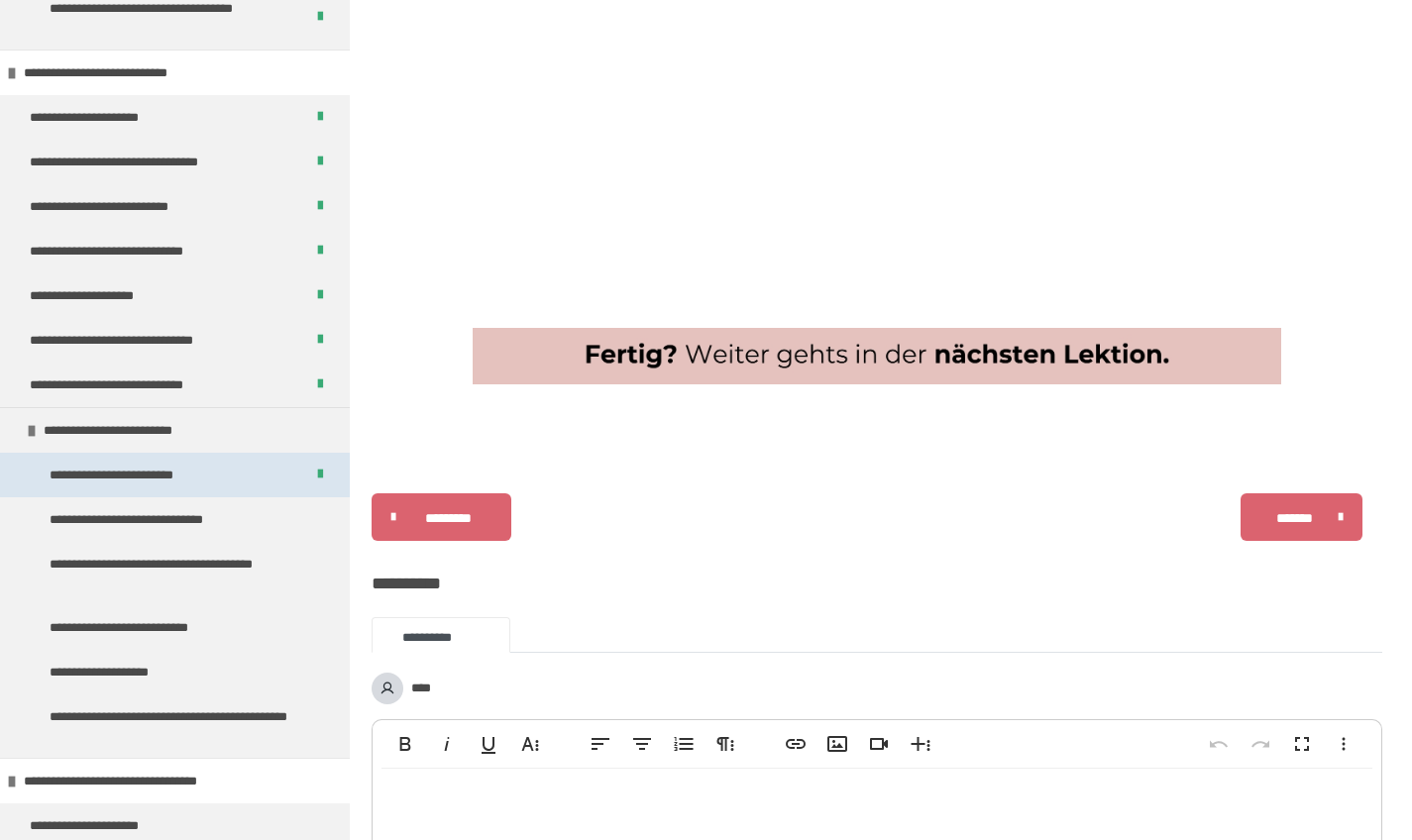 scroll, scrollTop: 1189, scrollLeft: 0, axis: vertical 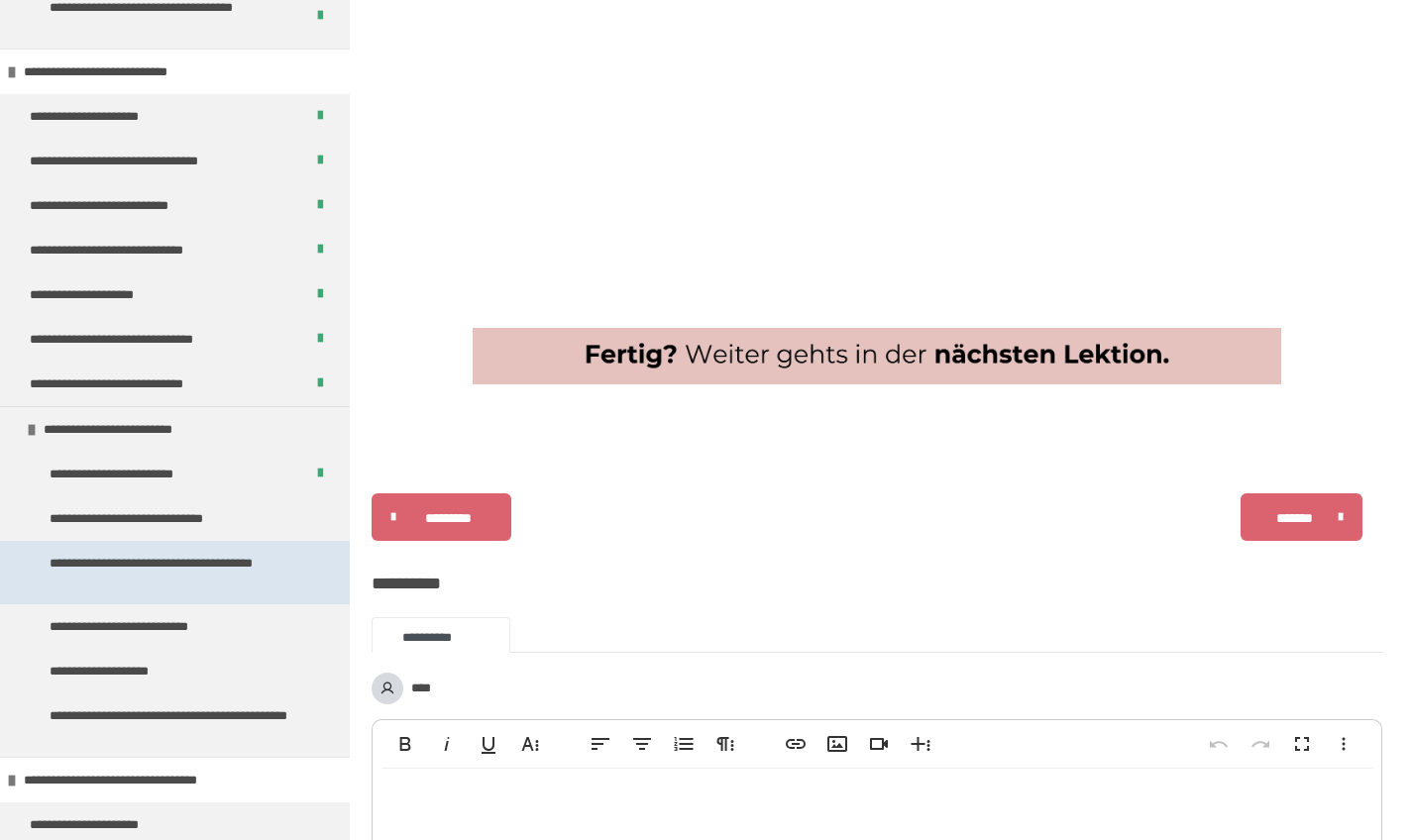 click on "**********" at bounding box center (169, 573) 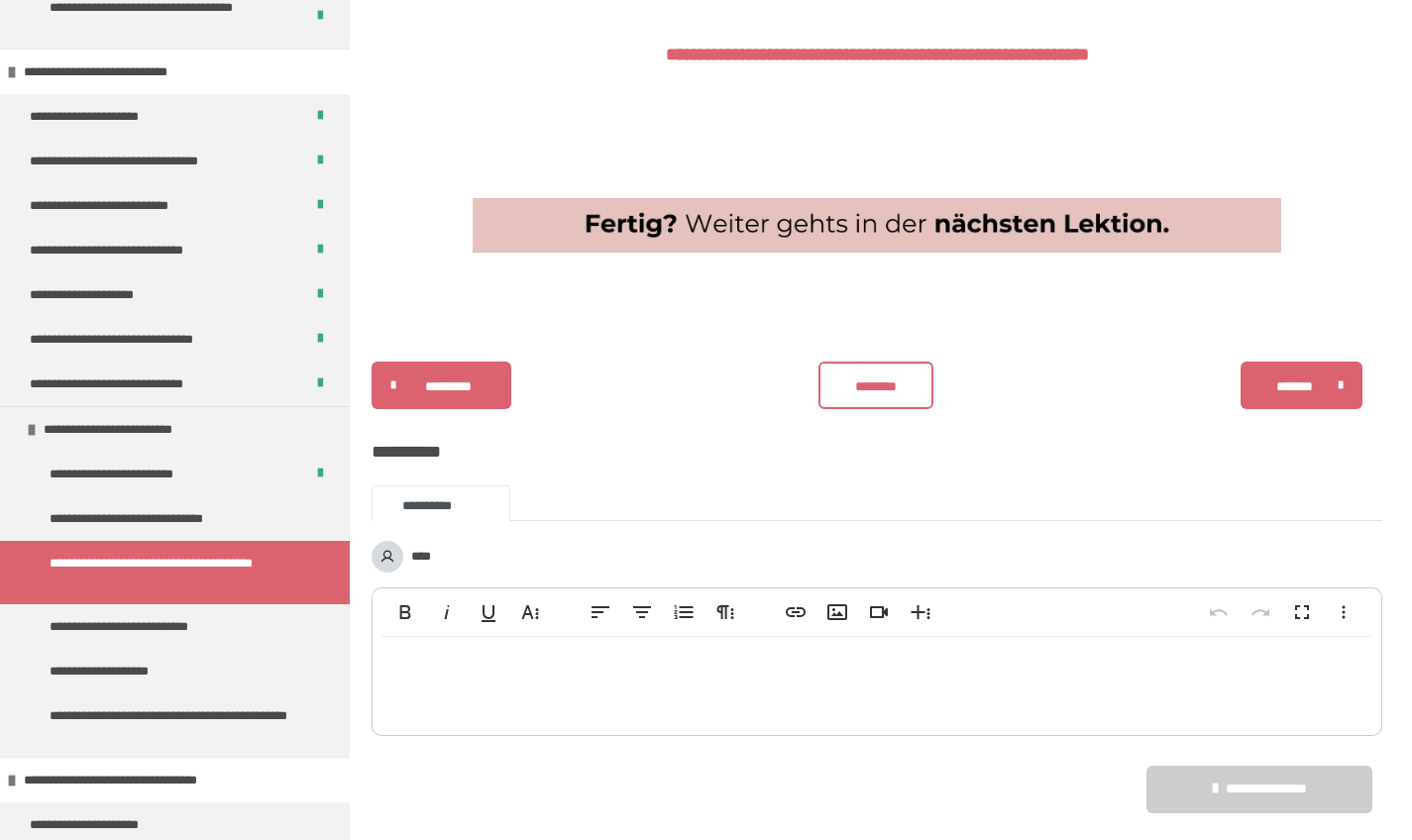 scroll, scrollTop: 1748, scrollLeft: 0, axis: vertical 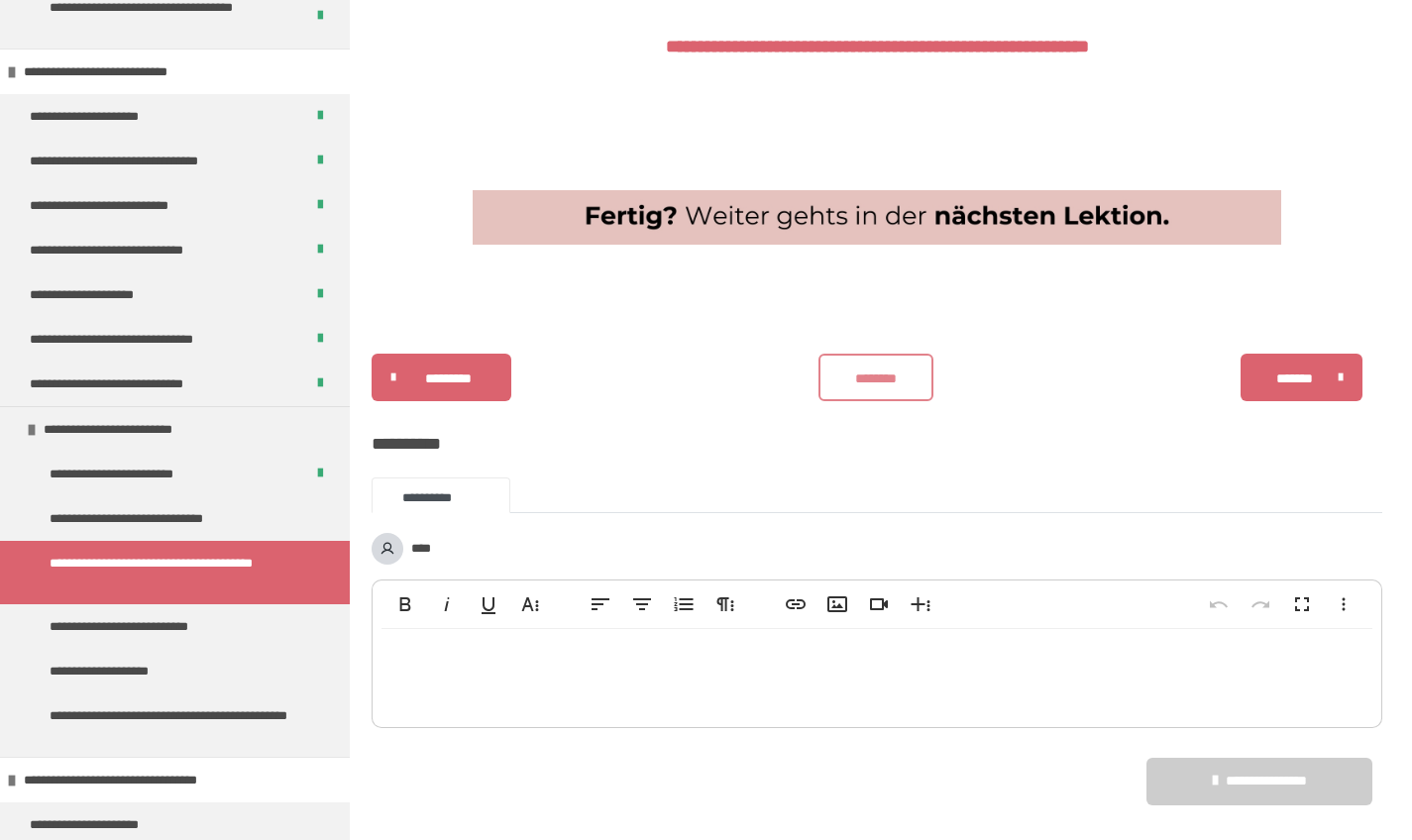 click on "********" at bounding box center [876, 378] 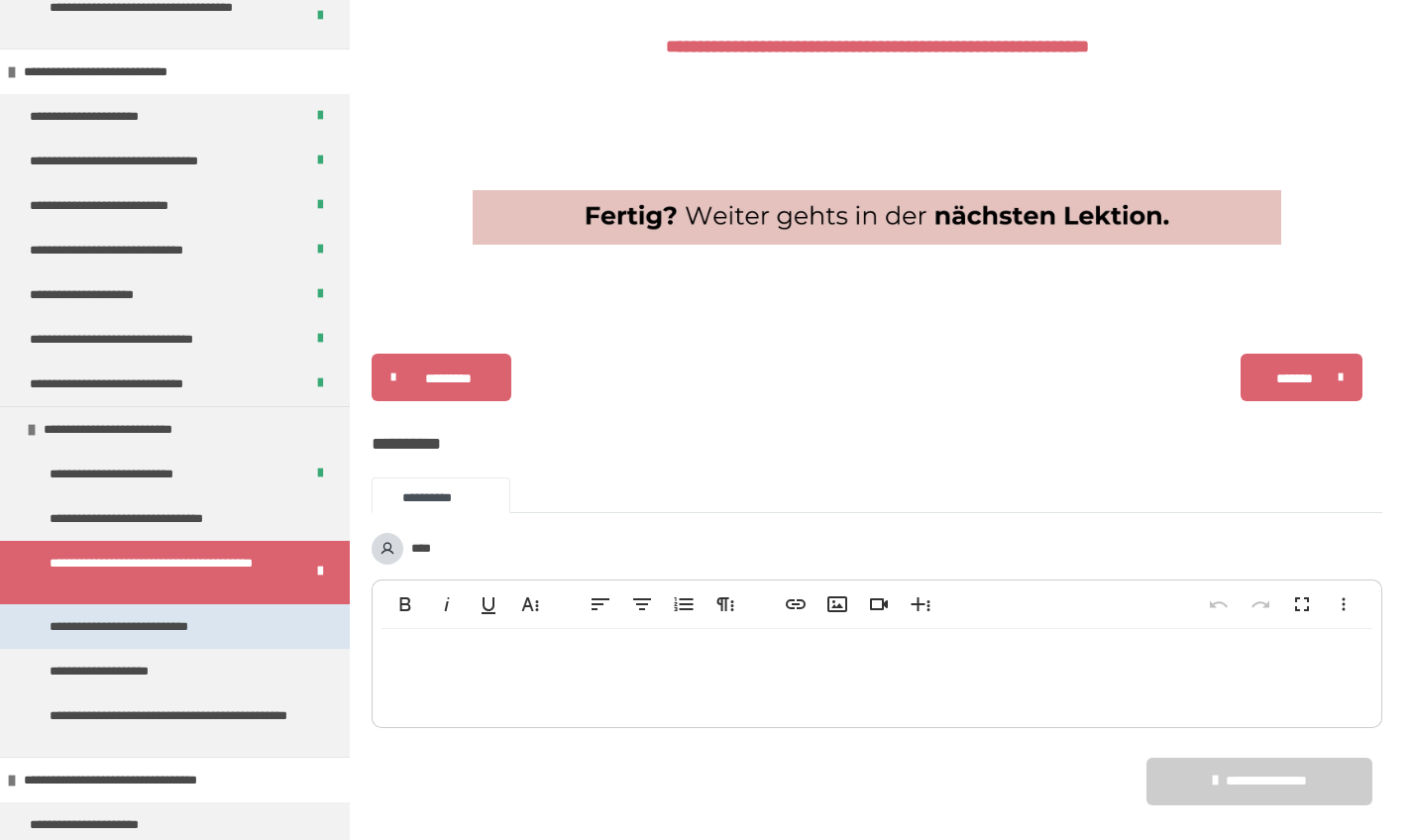 click on "**********" at bounding box center [174, 626] 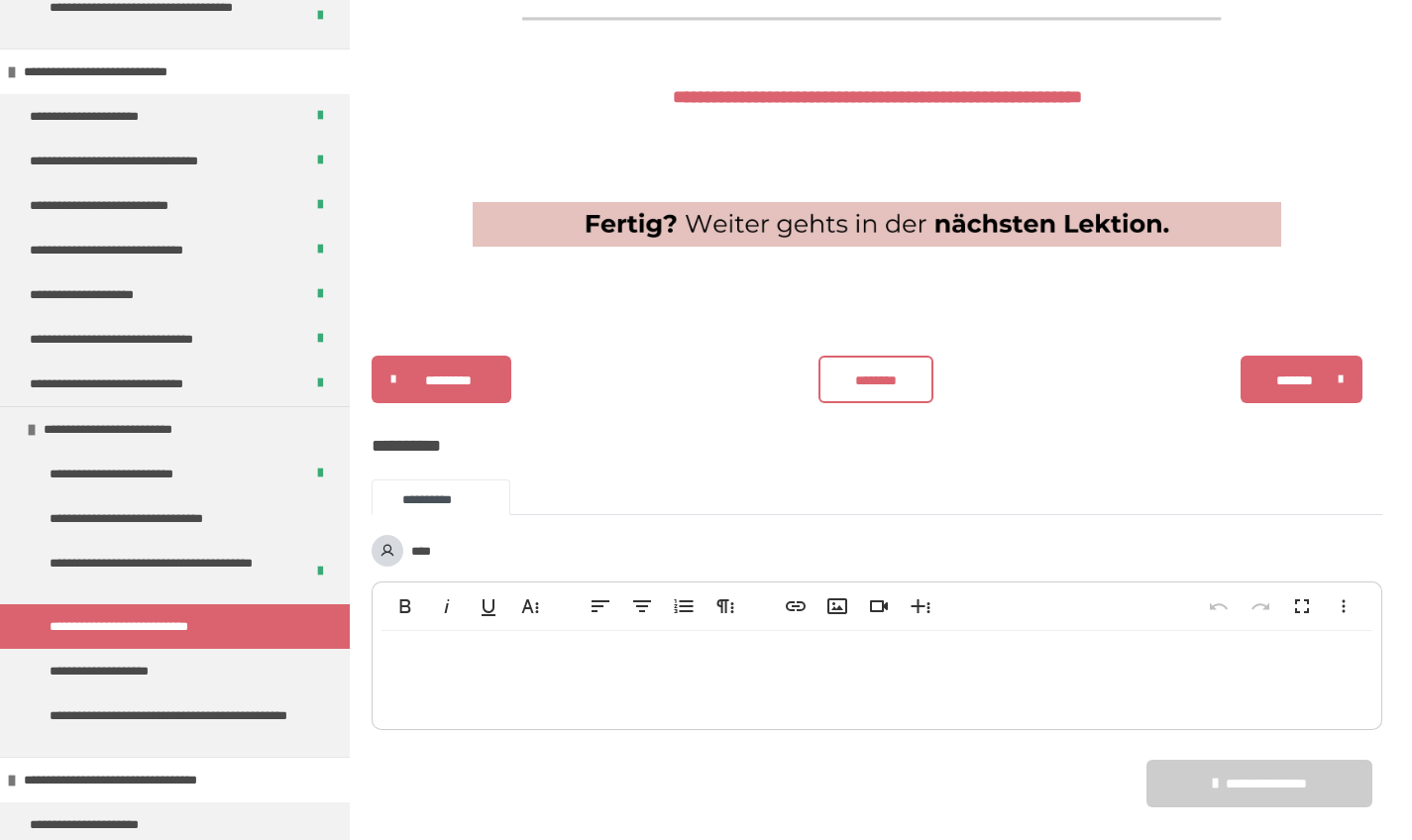 scroll, scrollTop: 1744, scrollLeft: 0, axis: vertical 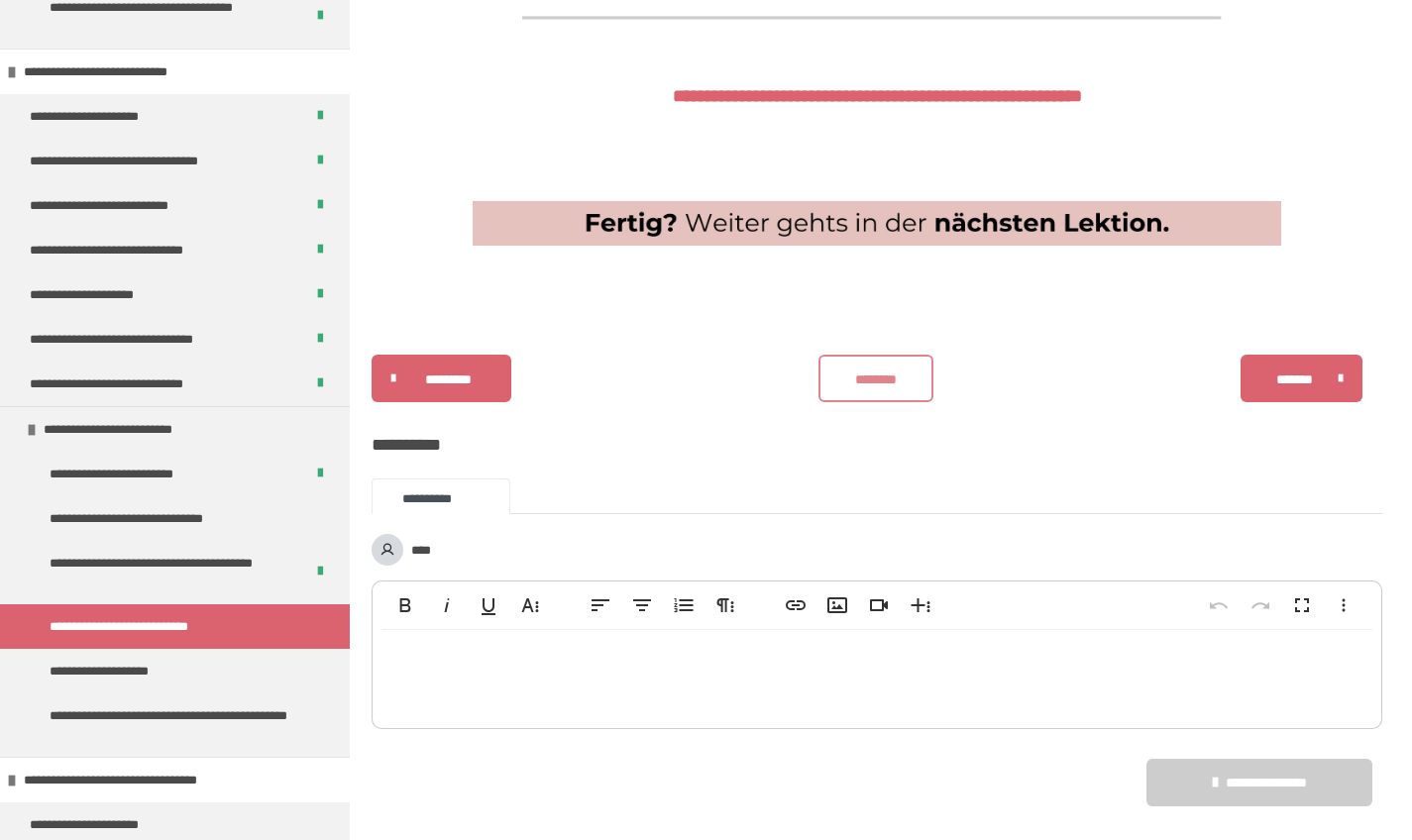 click on "********" at bounding box center (876, 379) 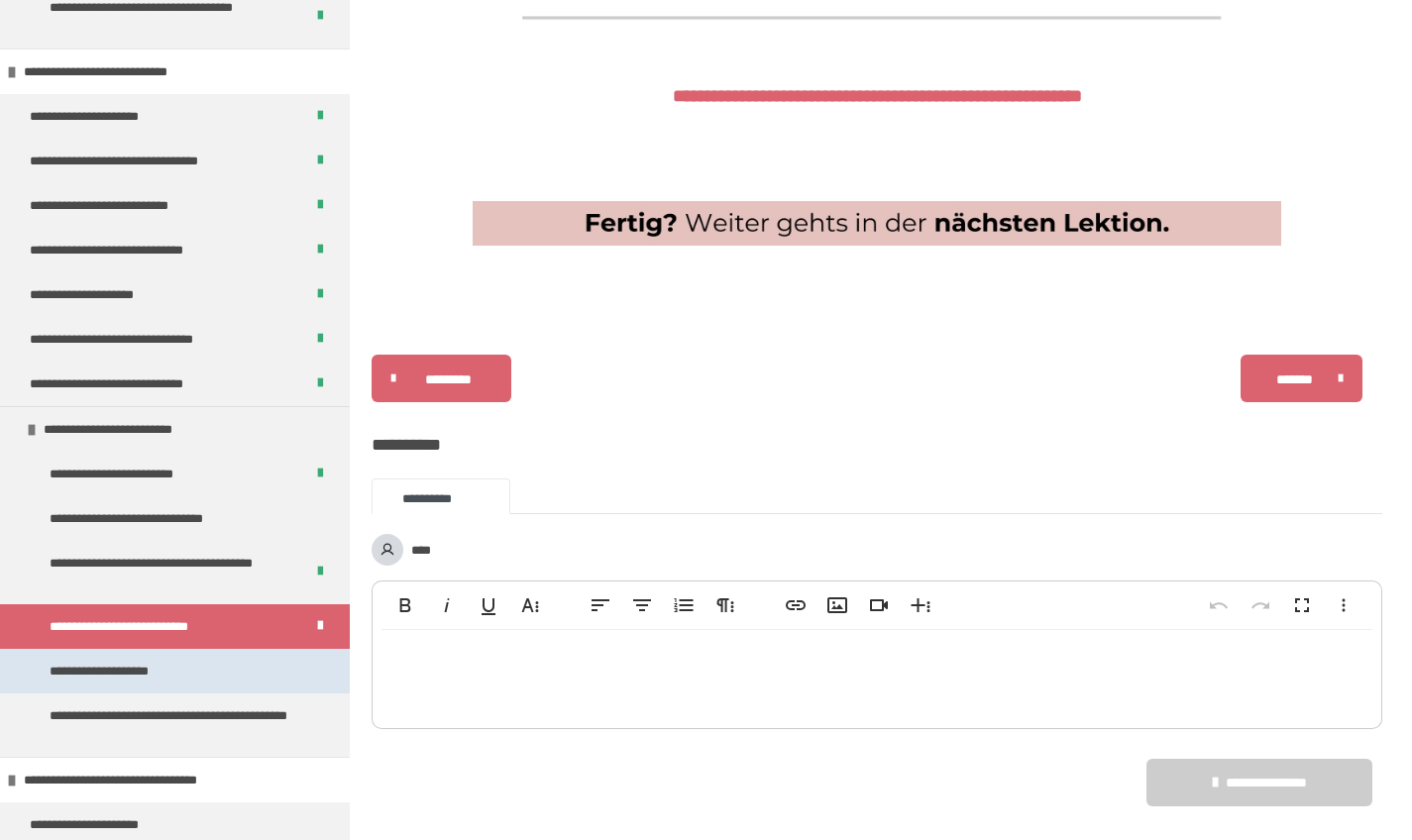 click on "**********" at bounding box center (174, 671) 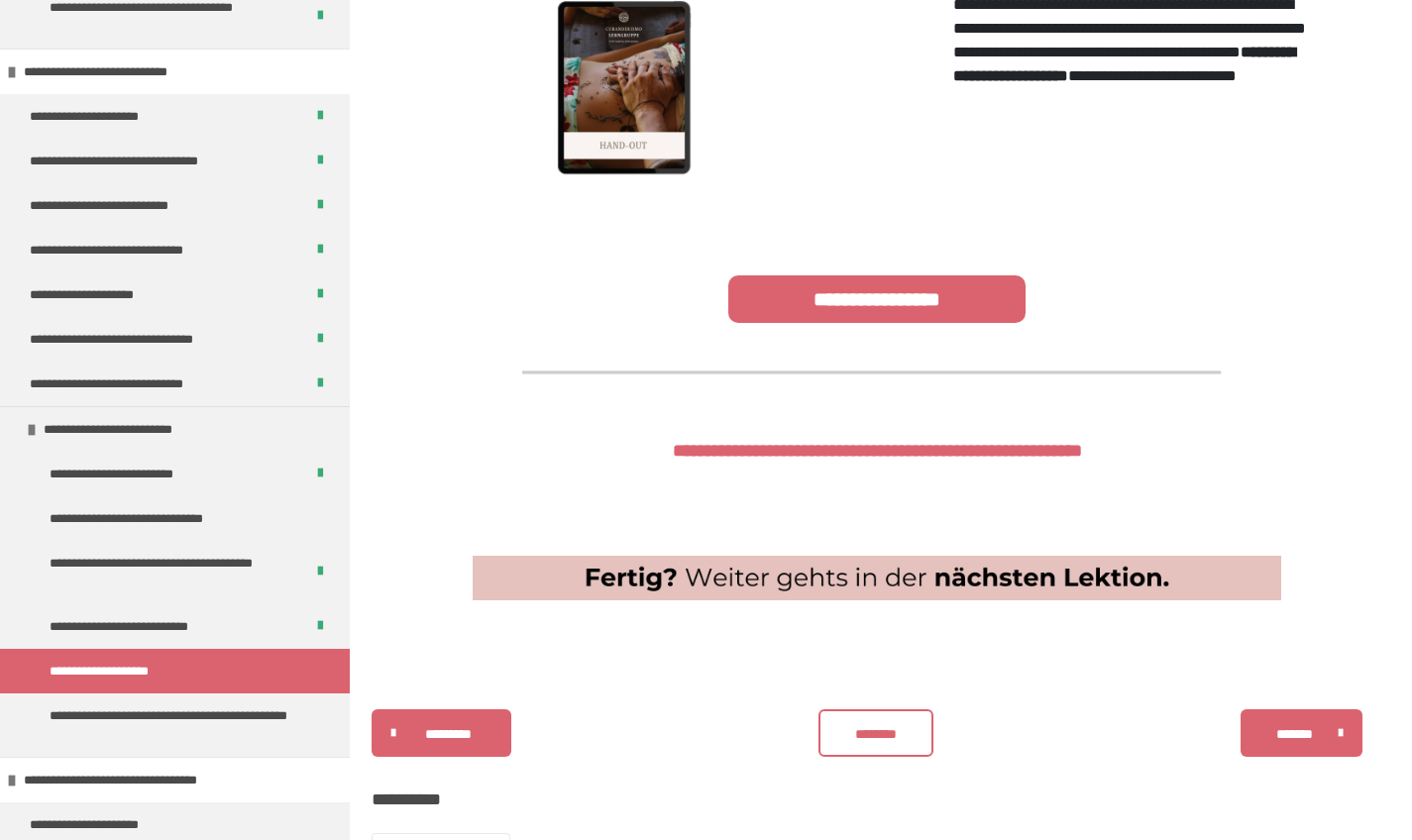 scroll, scrollTop: 1318, scrollLeft: 0, axis: vertical 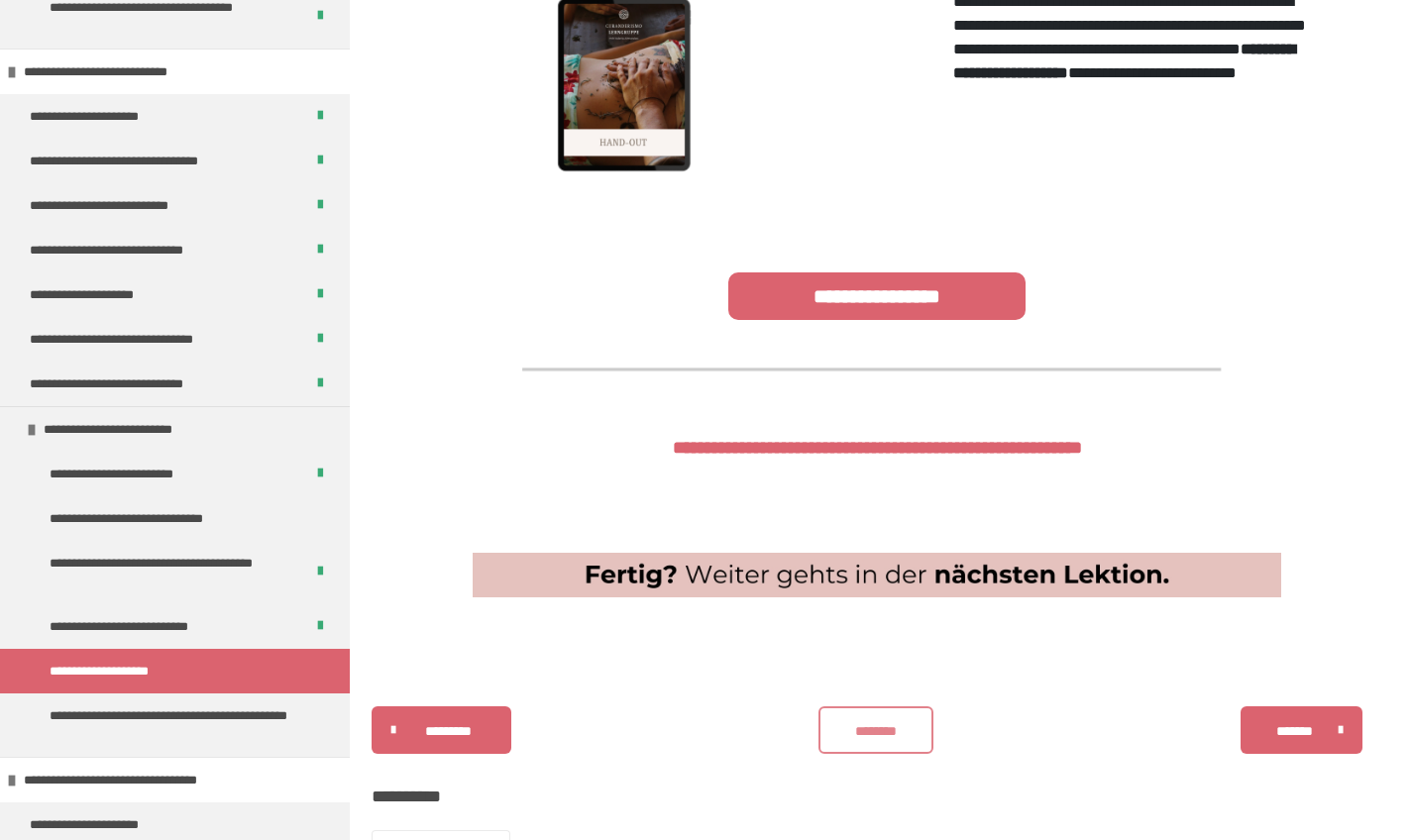 click on "********" at bounding box center (876, 731) 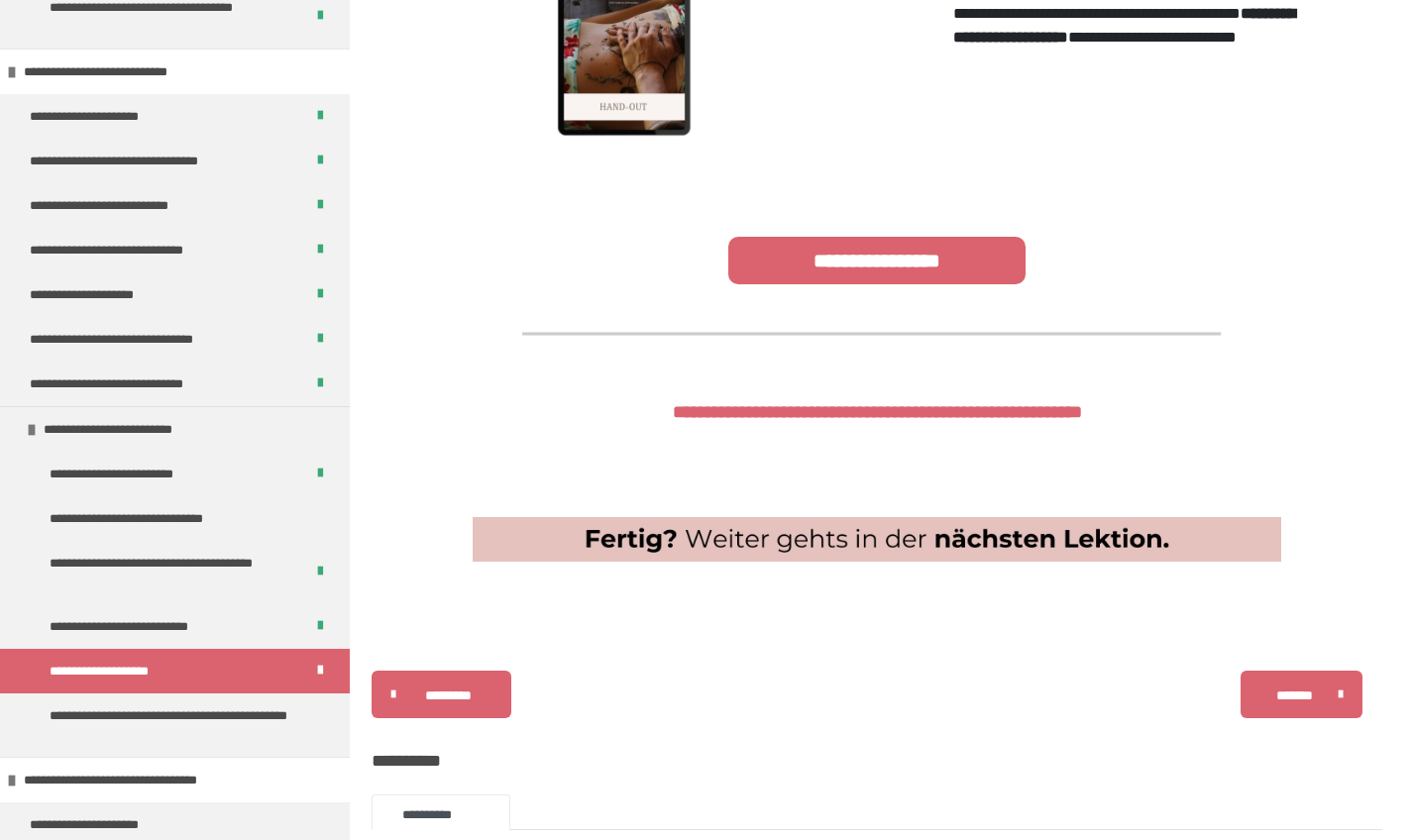 scroll, scrollTop: 1379, scrollLeft: 0, axis: vertical 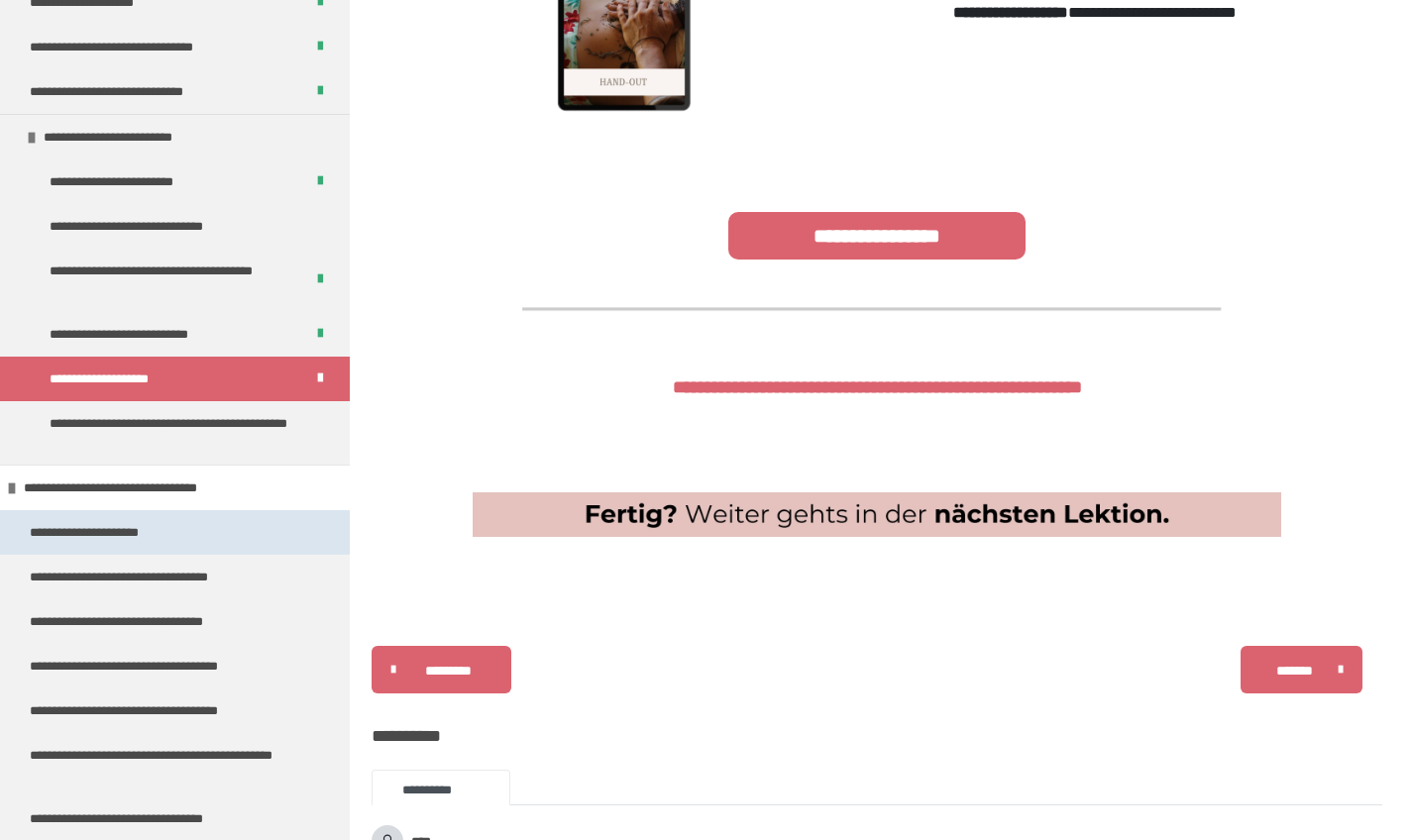 click on "**********" at bounding box center (100, 532) 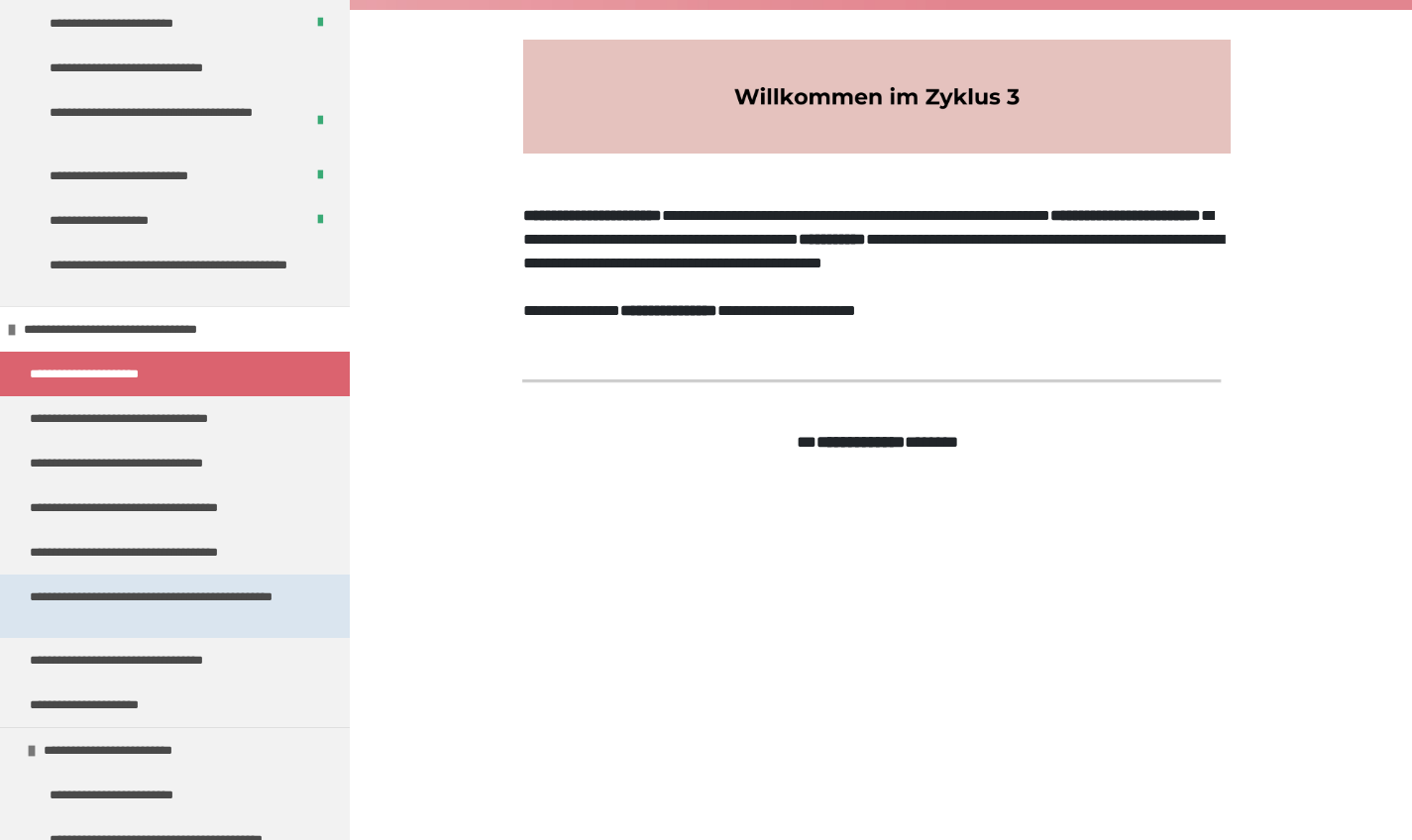 scroll, scrollTop: 1640, scrollLeft: 0, axis: vertical 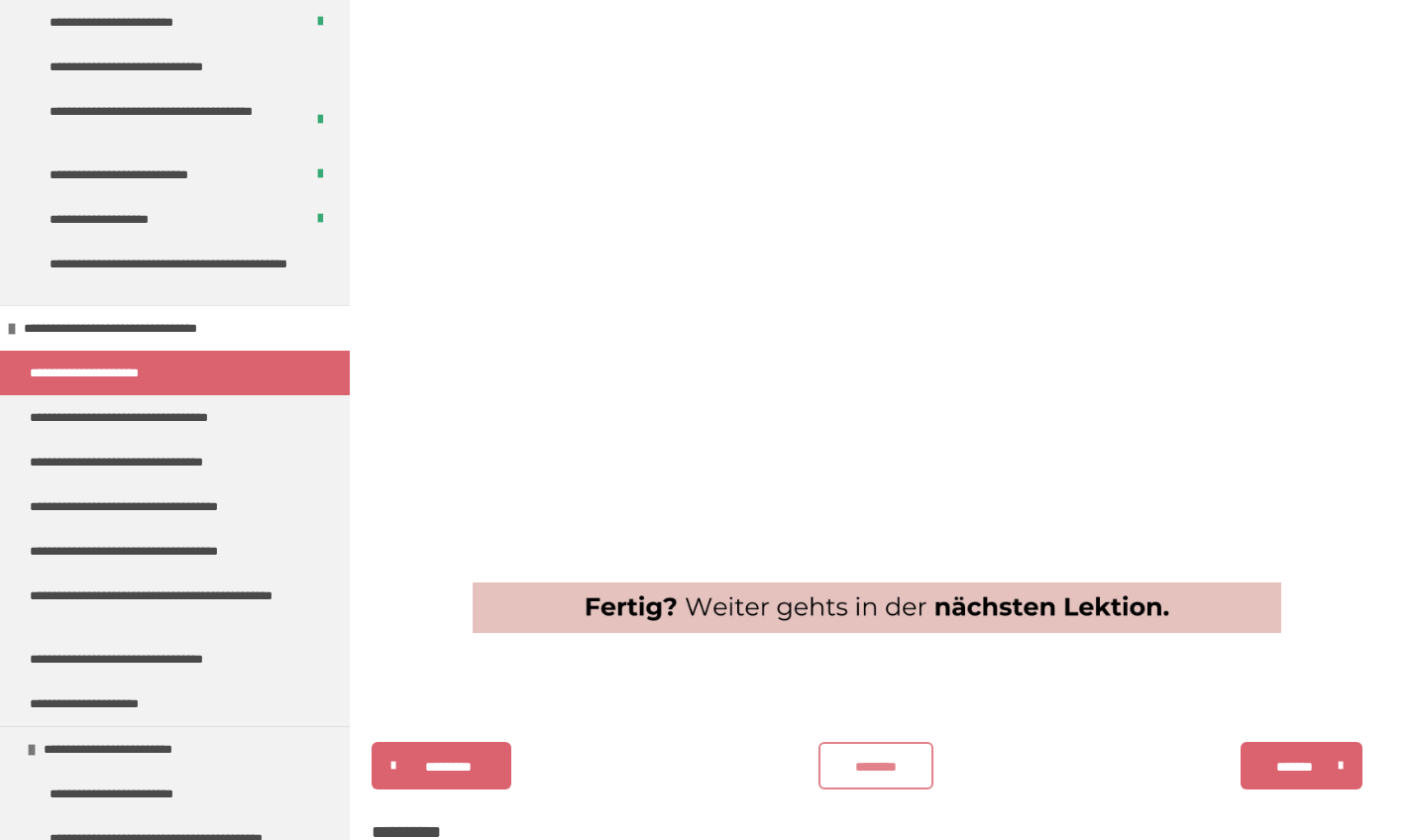 click on "********" at bounding box center [876, 767] 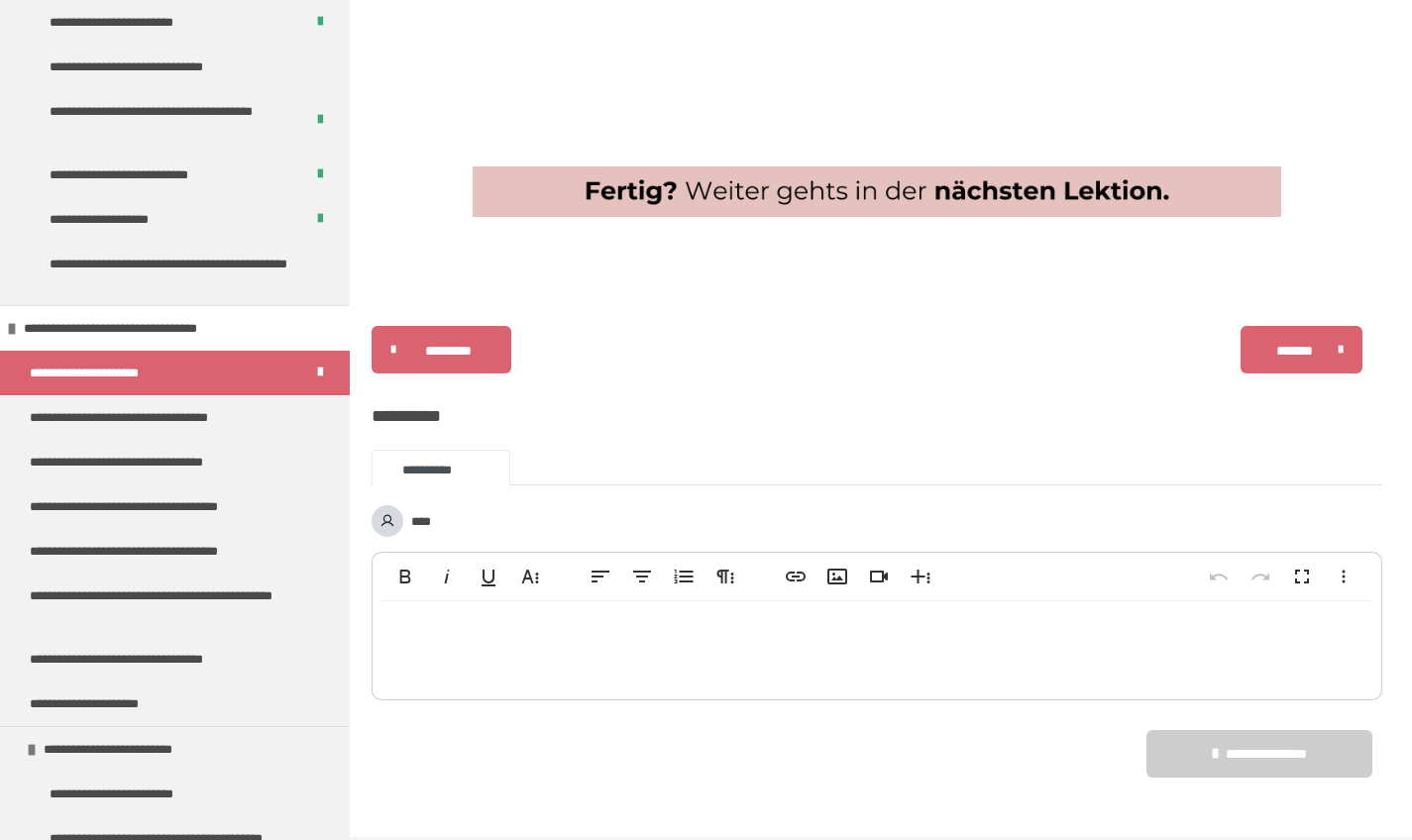 scroll, scrollTop: 1190, scrollLeft: 0, axis: vertical 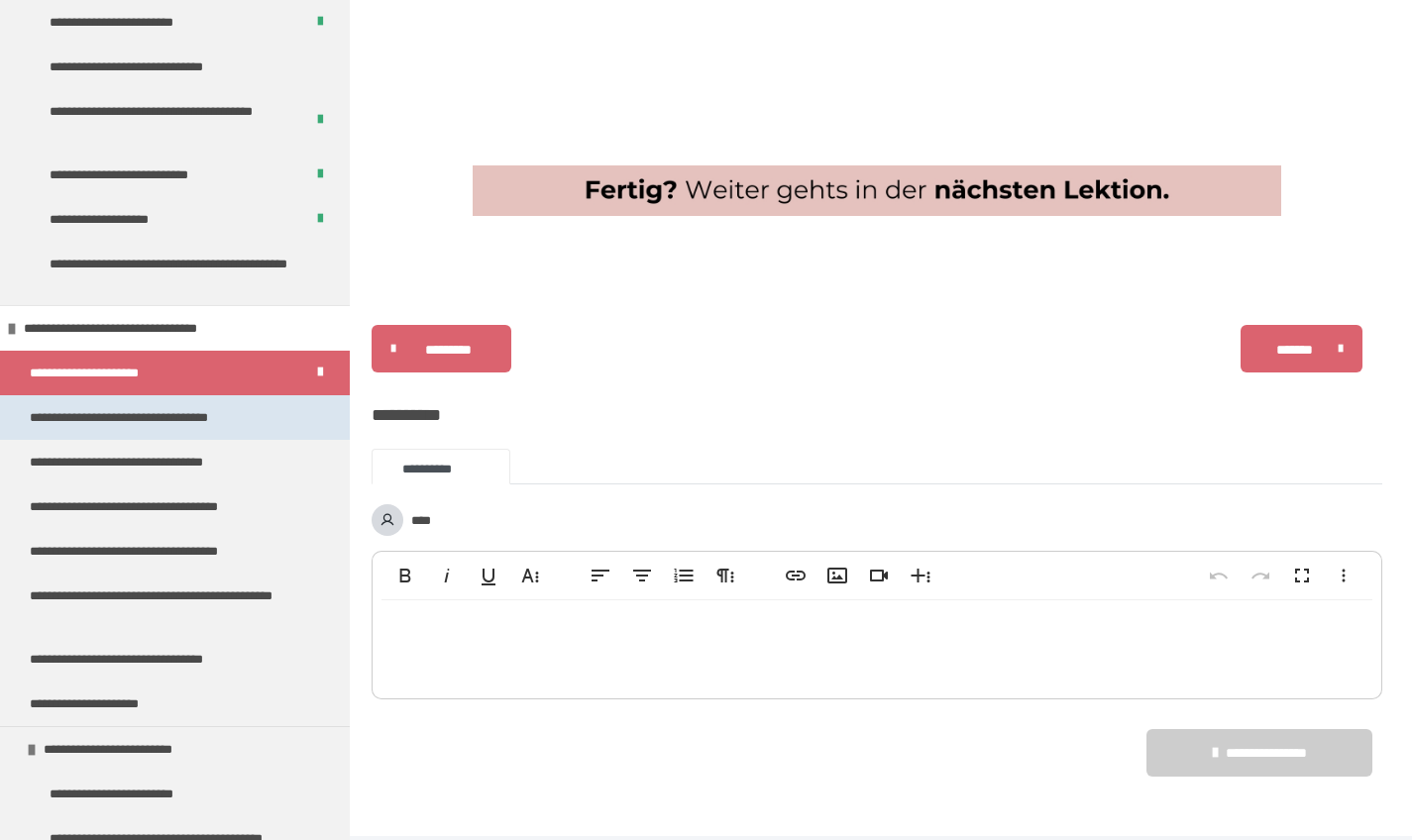 click on "**********" at bounding box center (154, 417) 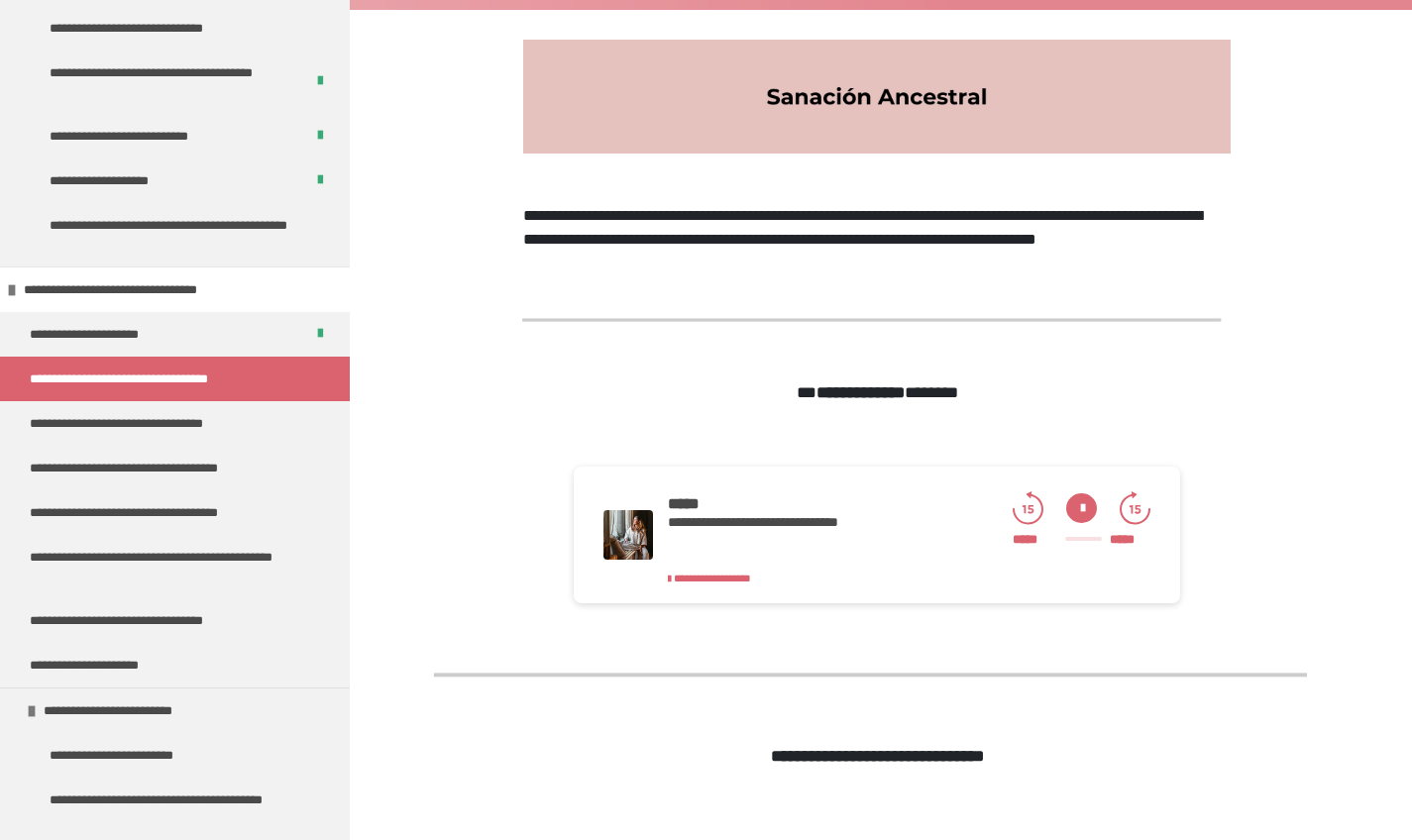 scroll, scrollTop: 1674, scrollLeft: 0, axis: vertical 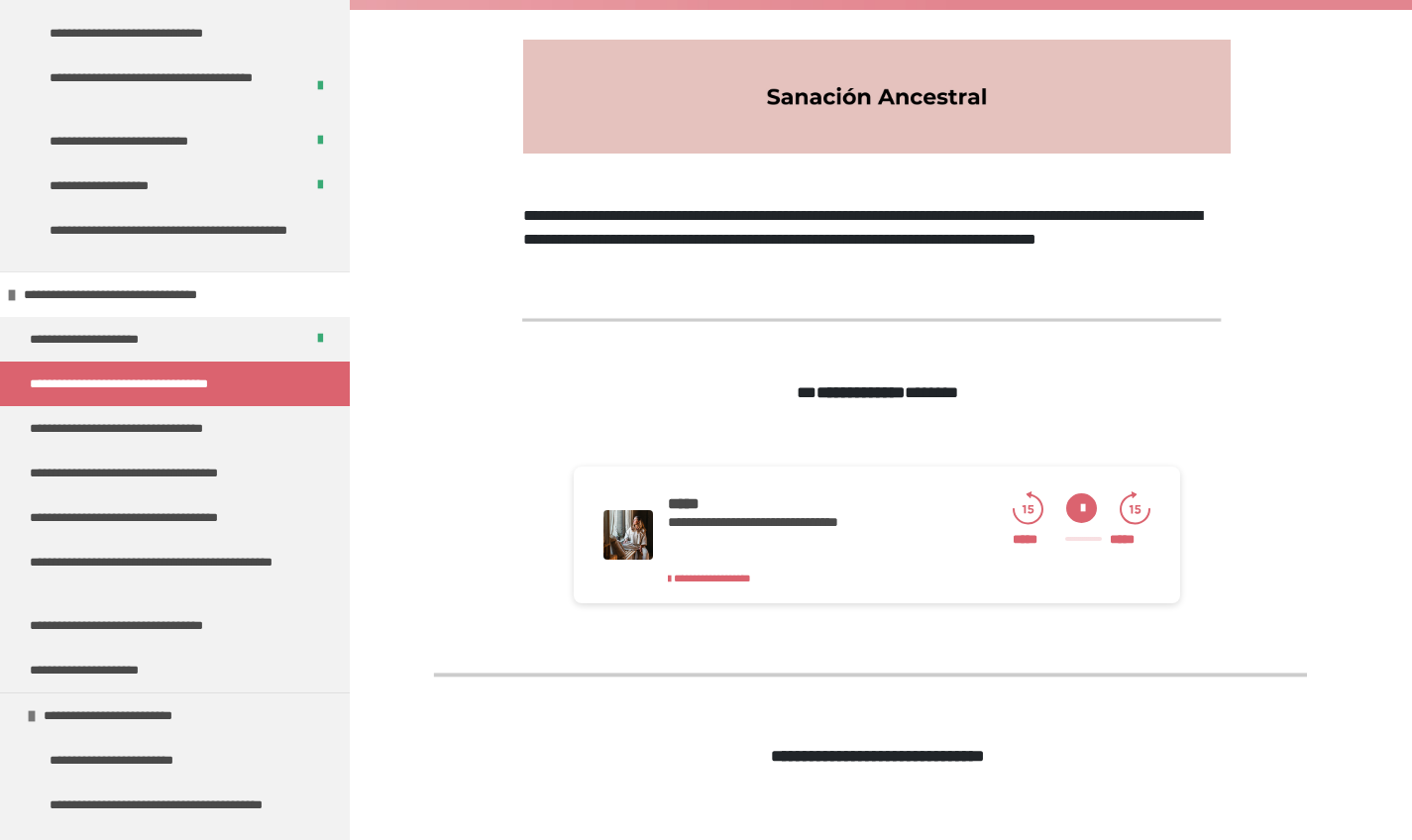 click at bounding box center [1081, 508] 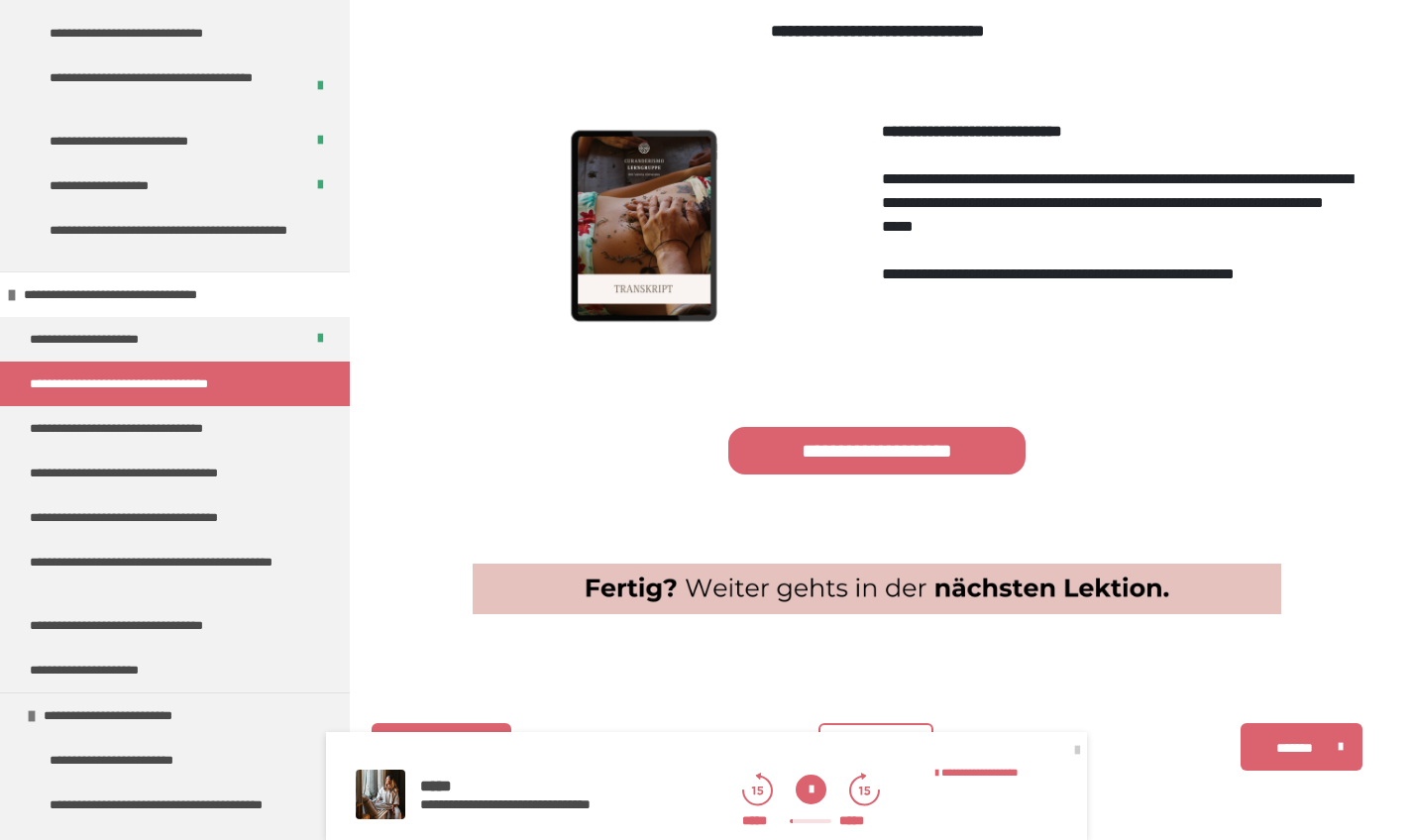 scroll, scrollTop: 795, scrollLeft: 0, axis: vertical 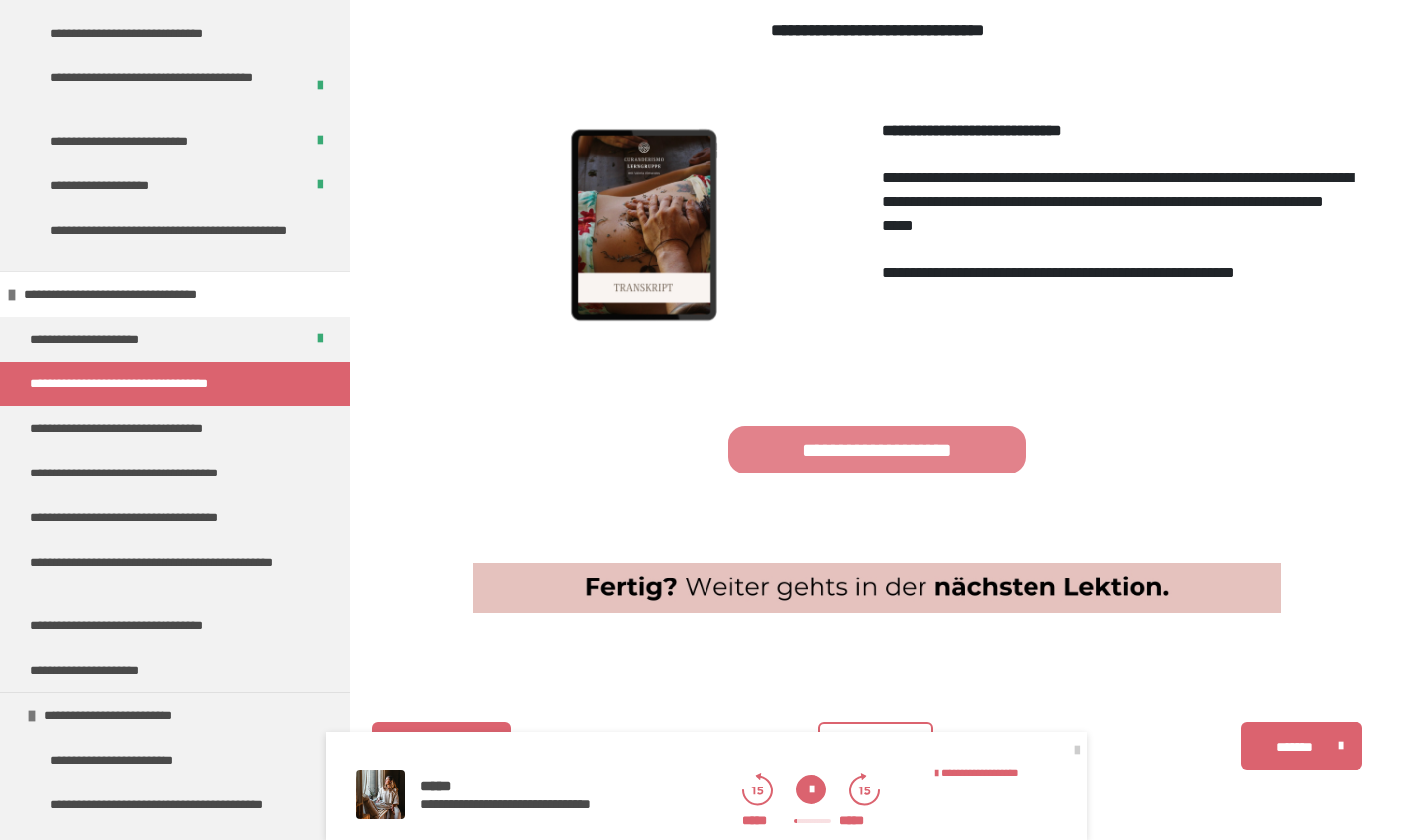 click on "**********" at bounding box center (877, 450) 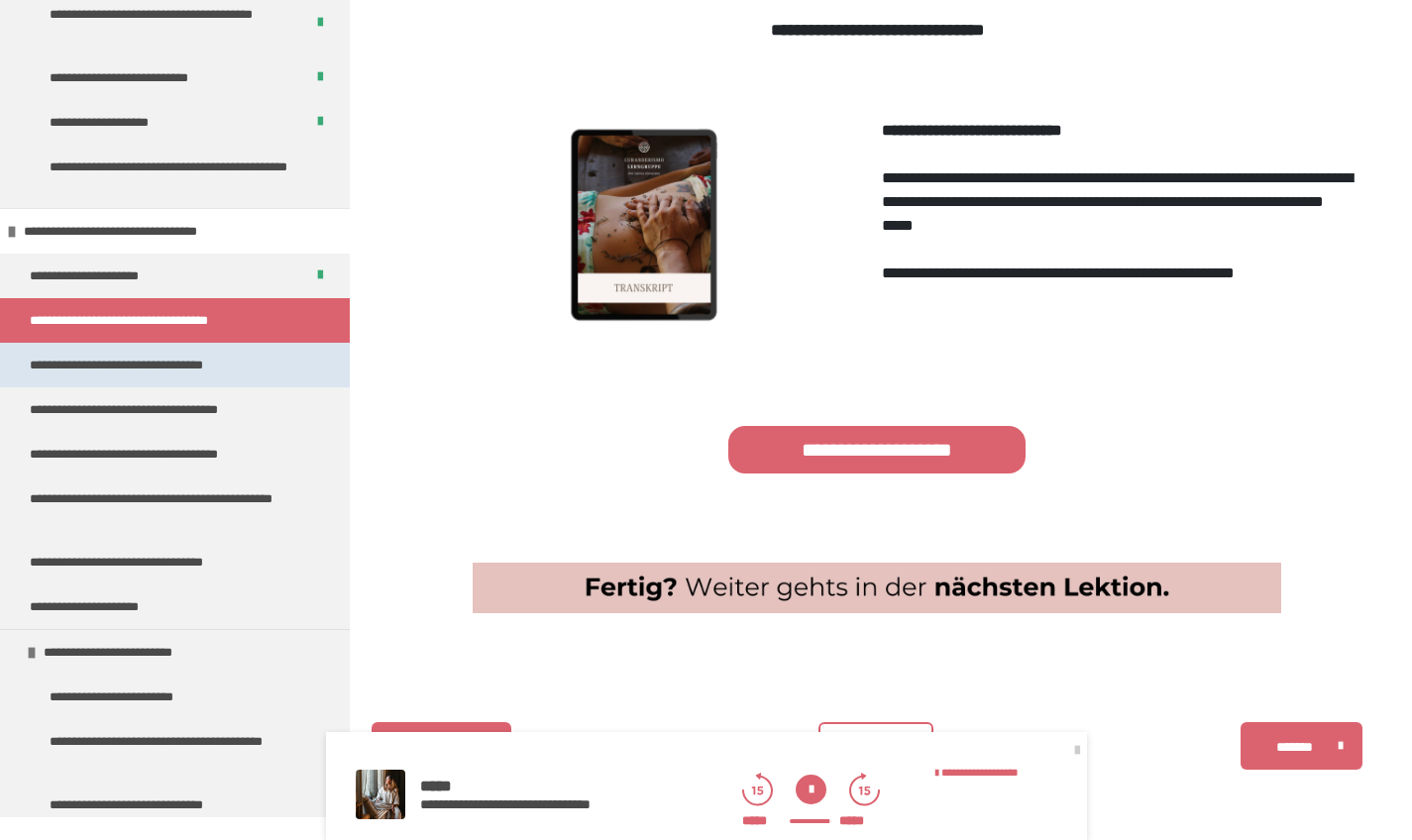 scroll, scrollTop: 1741, scrollLeft: 0, axis: vertical 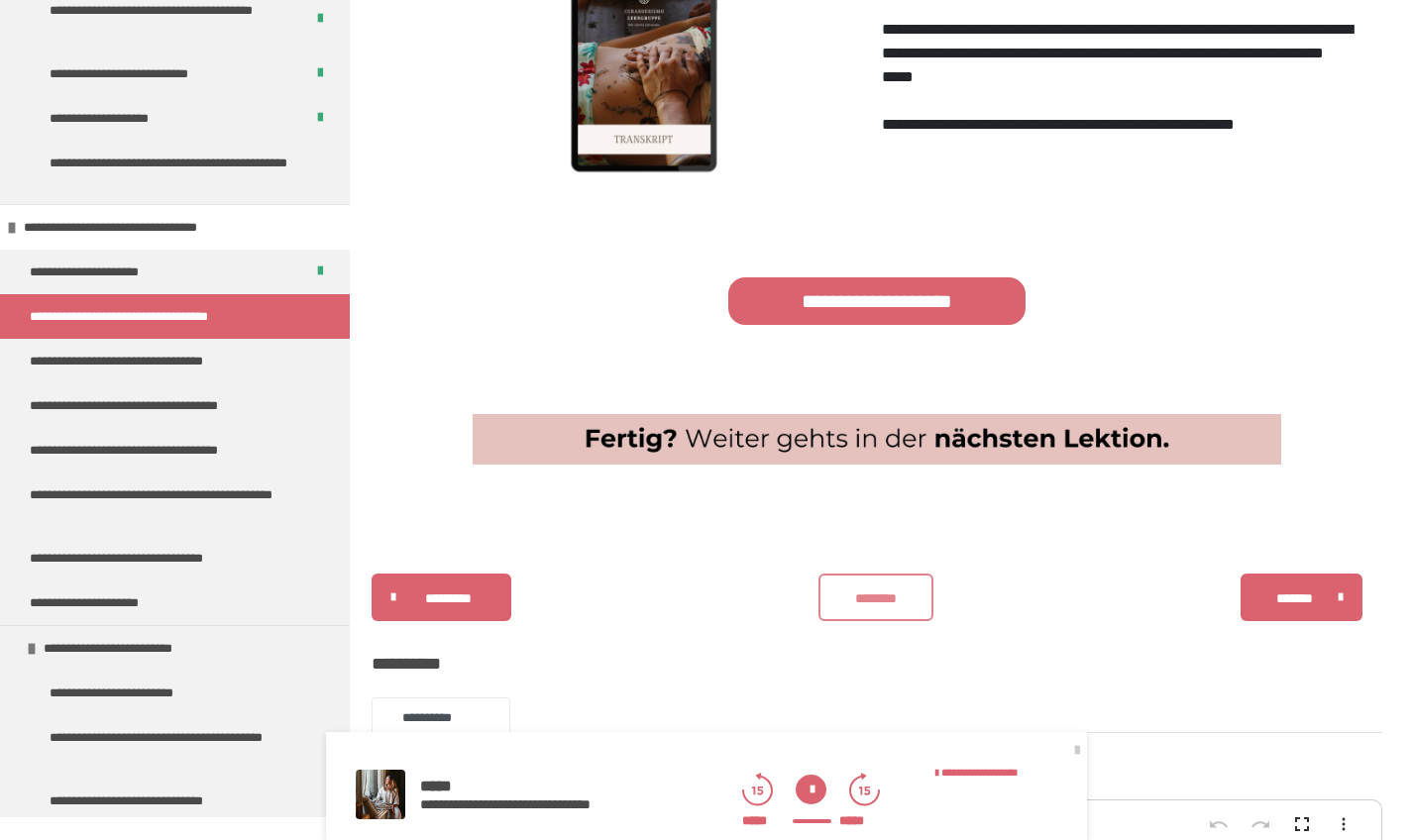 click on "********" at bounding box center [876, 598] 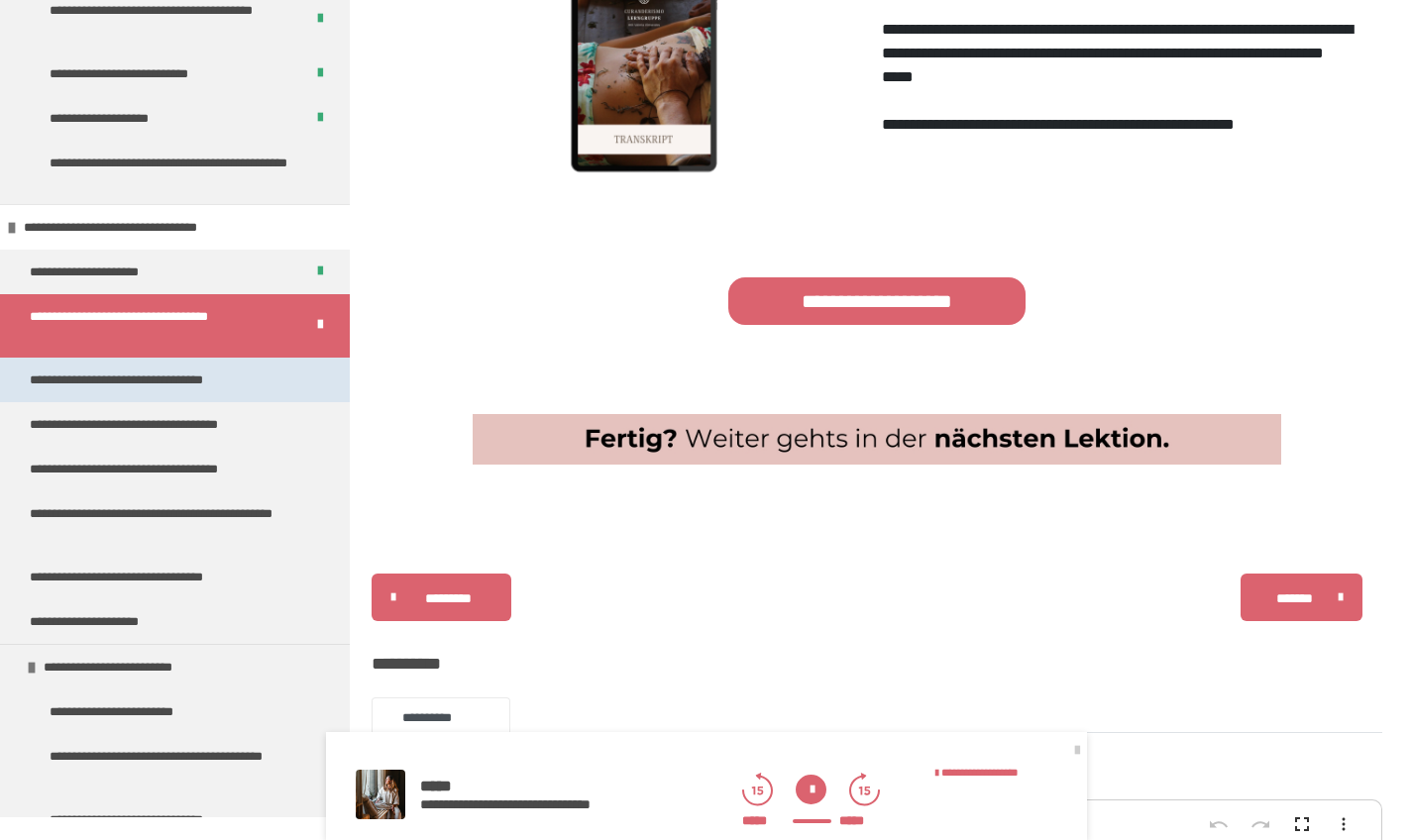 click on "**********" at bounding box center (150, 379) 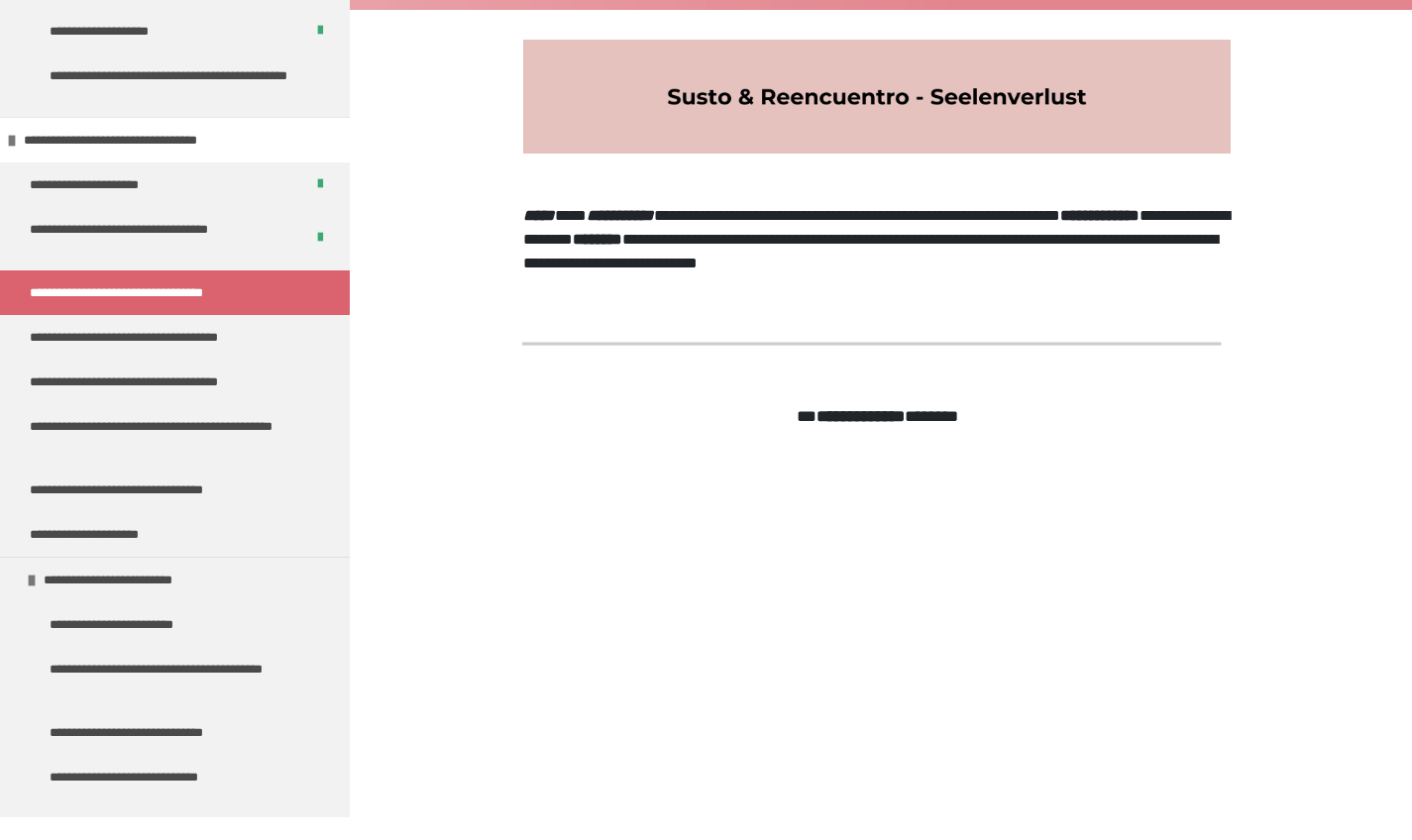 scroll, scrollTop: 1831, scrollLeft: 0, axis: vertical 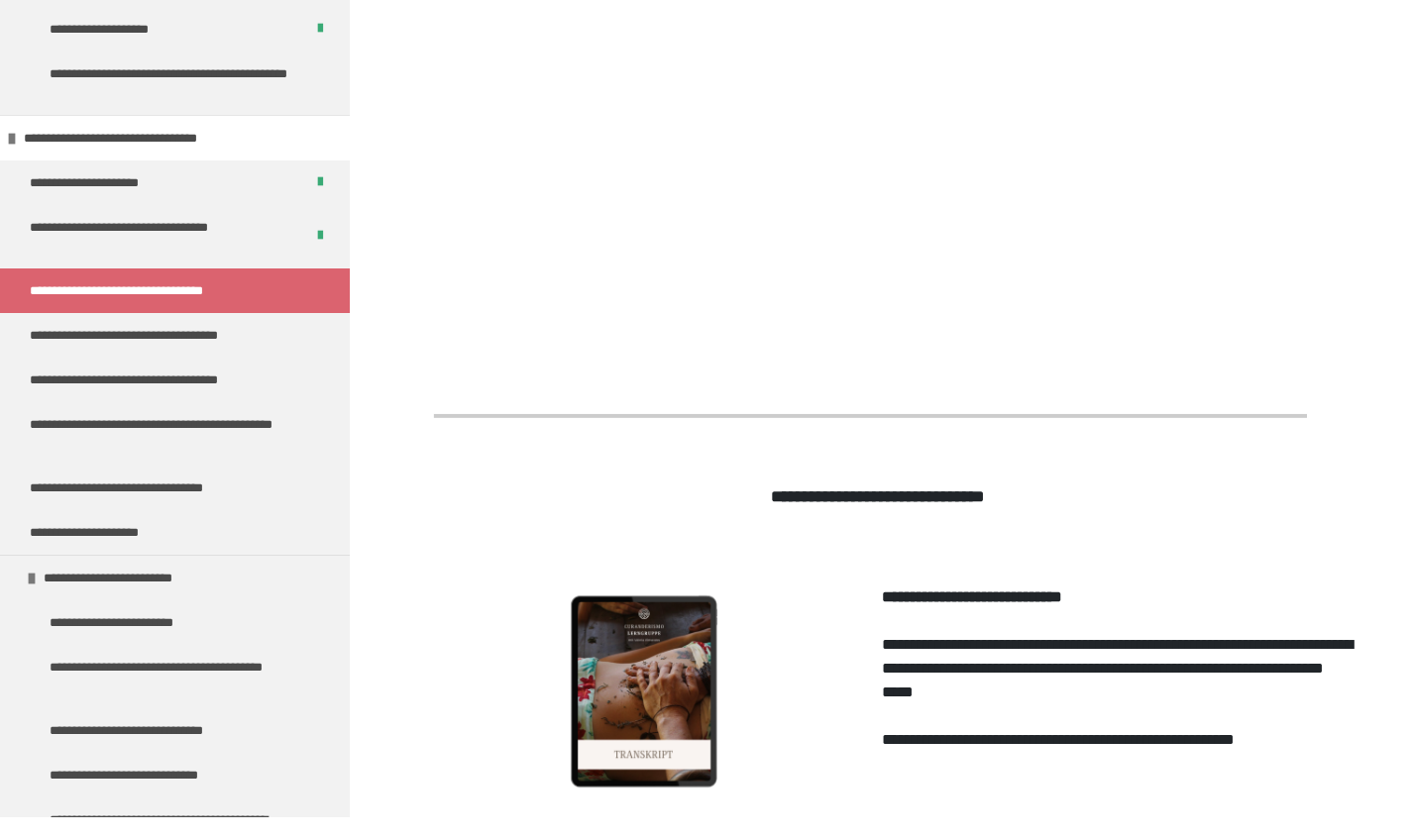 click at bounding box center [624, 695] 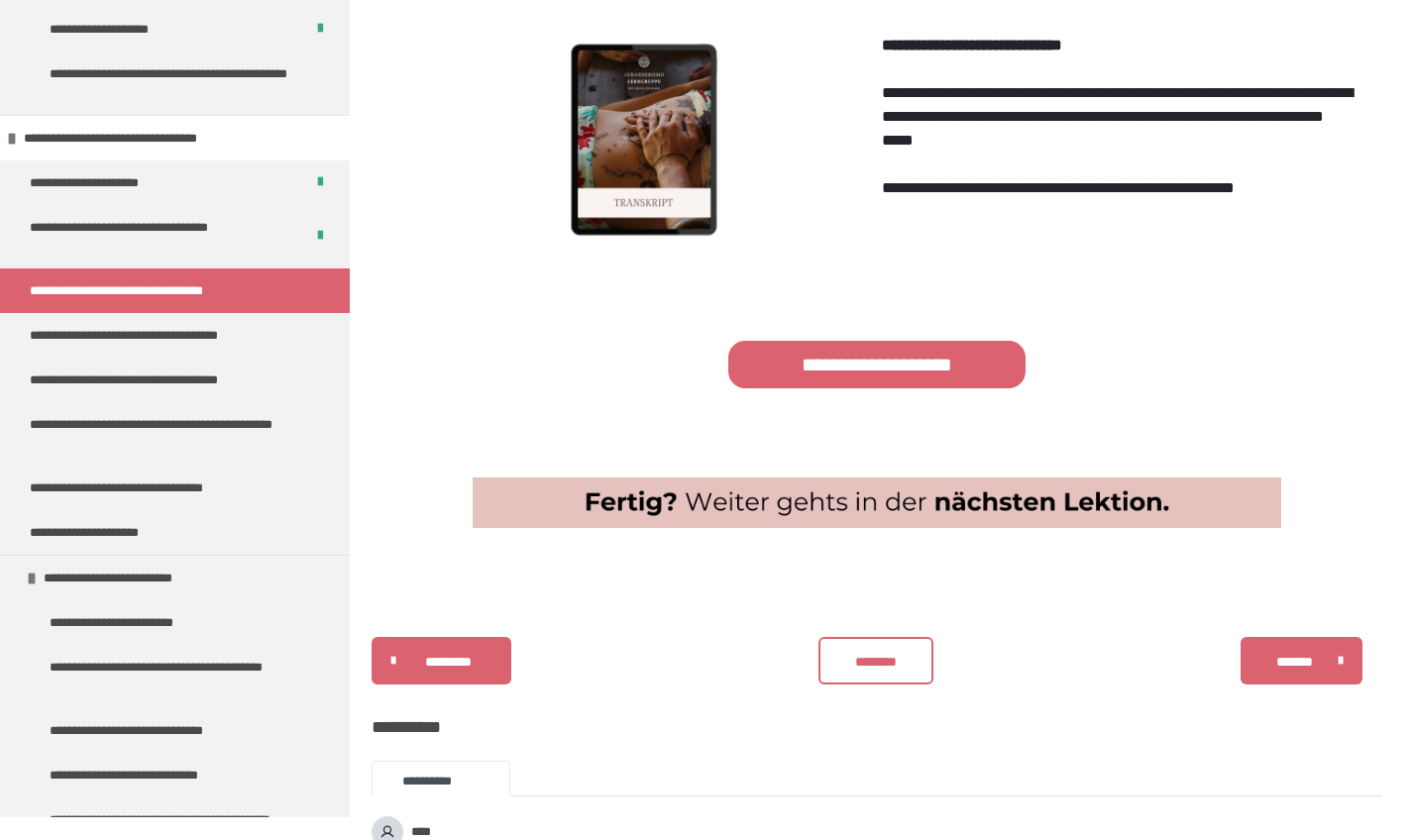 scroll, scrollTop: 1338, scrollLeft: 0, axis: vertical 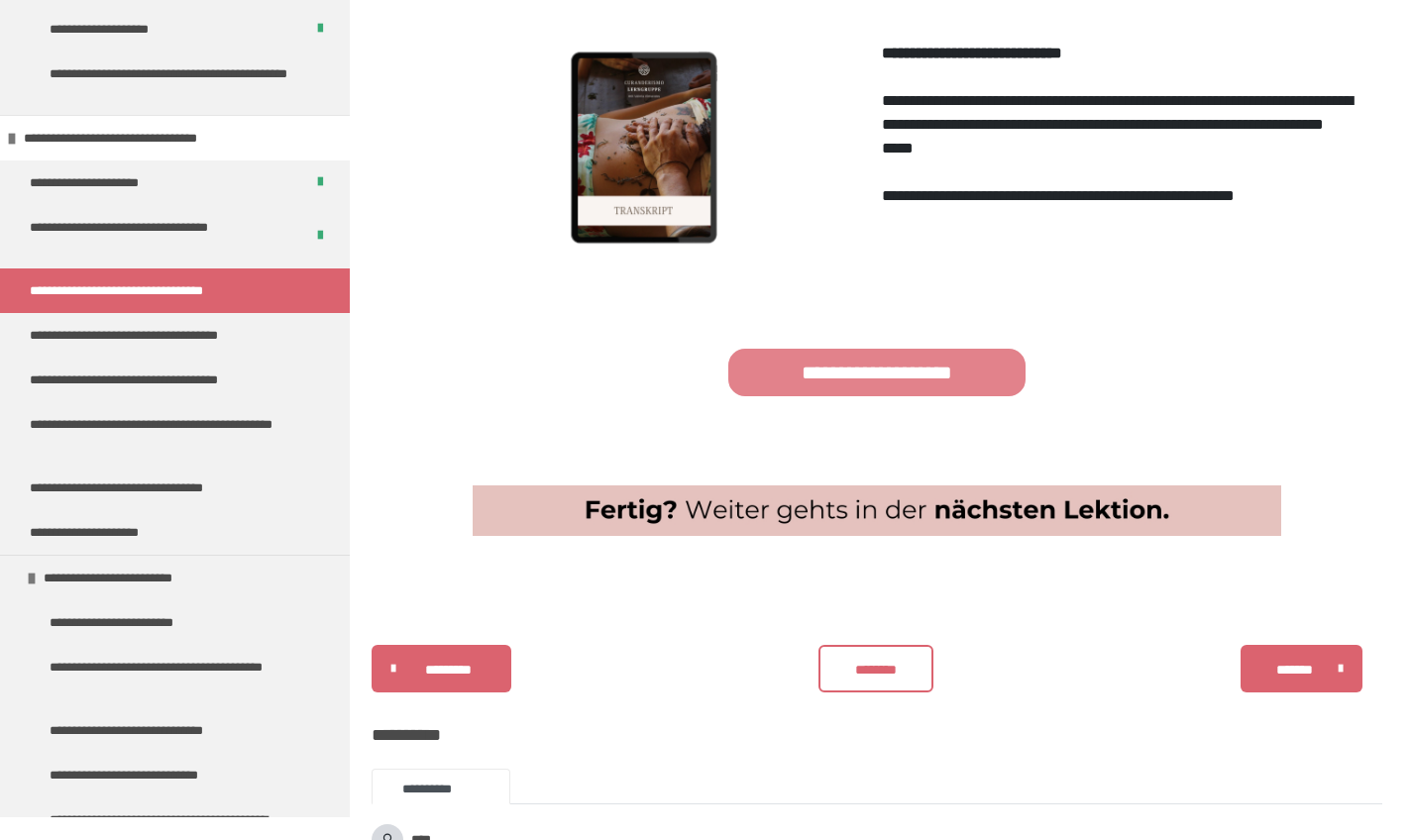 click on "**********" at bounding box center (877, 372) 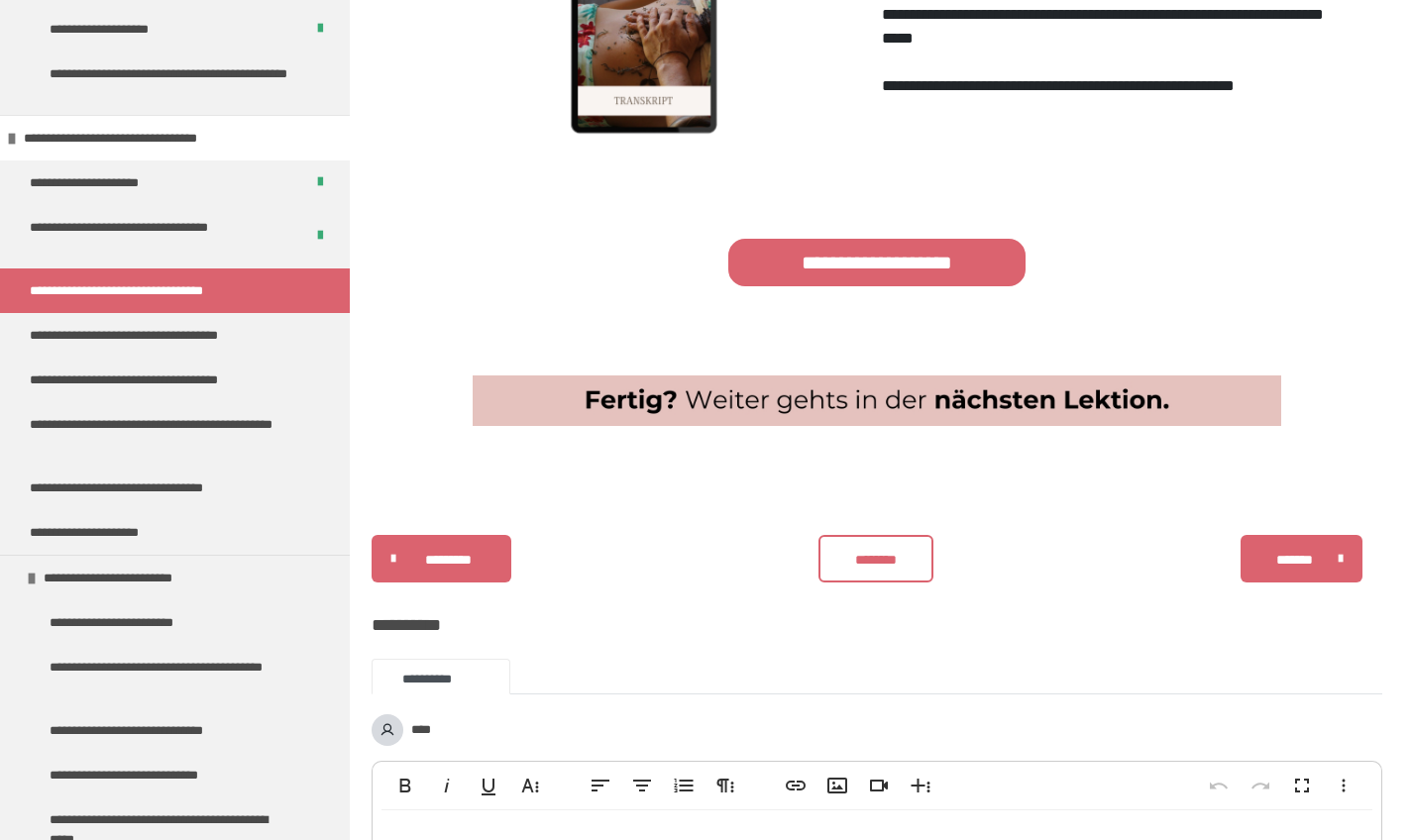 scroll, scrollTop: 1448, scrollLeft: 0, axis: vertical 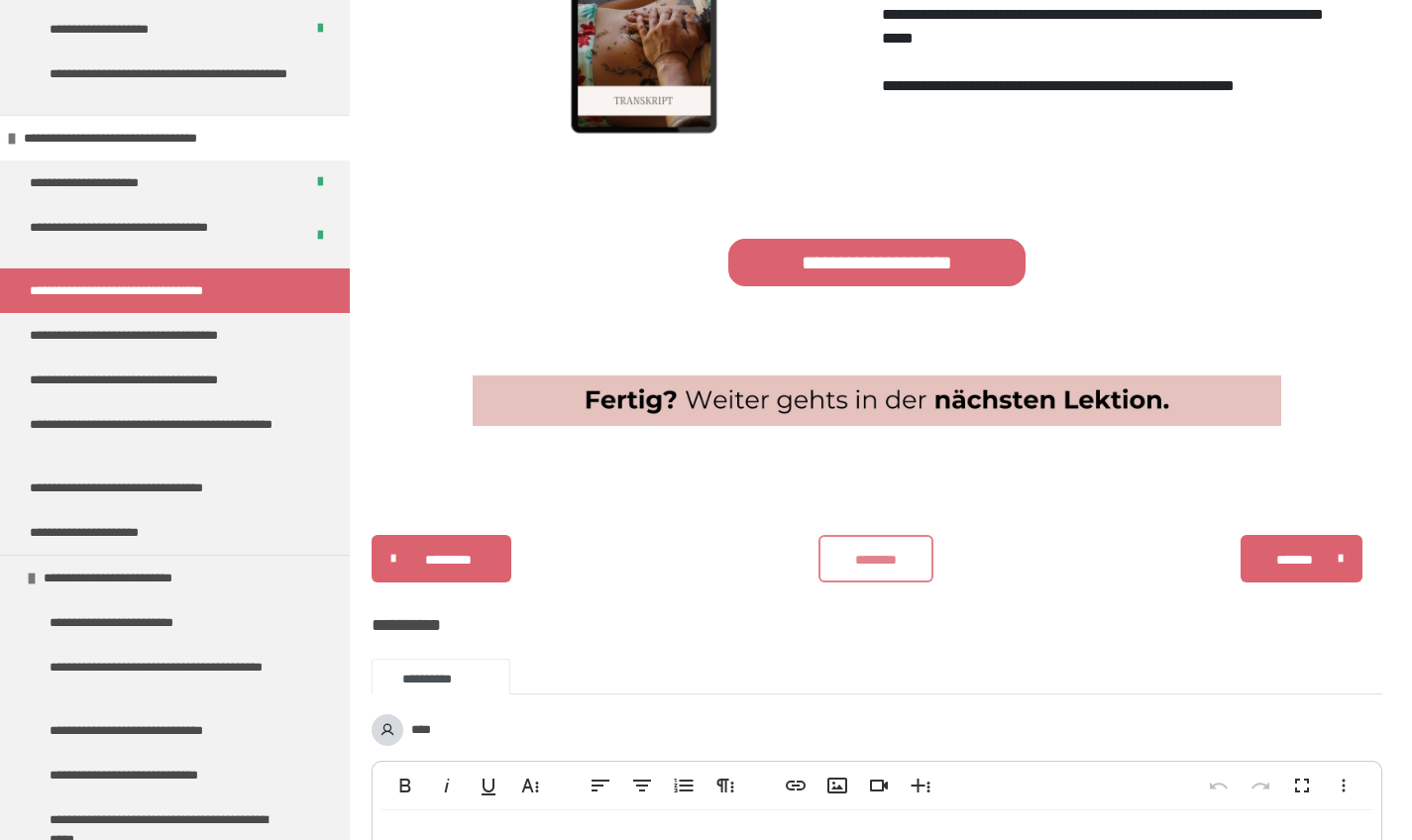 click on "********" at bounding box center (876, 560) 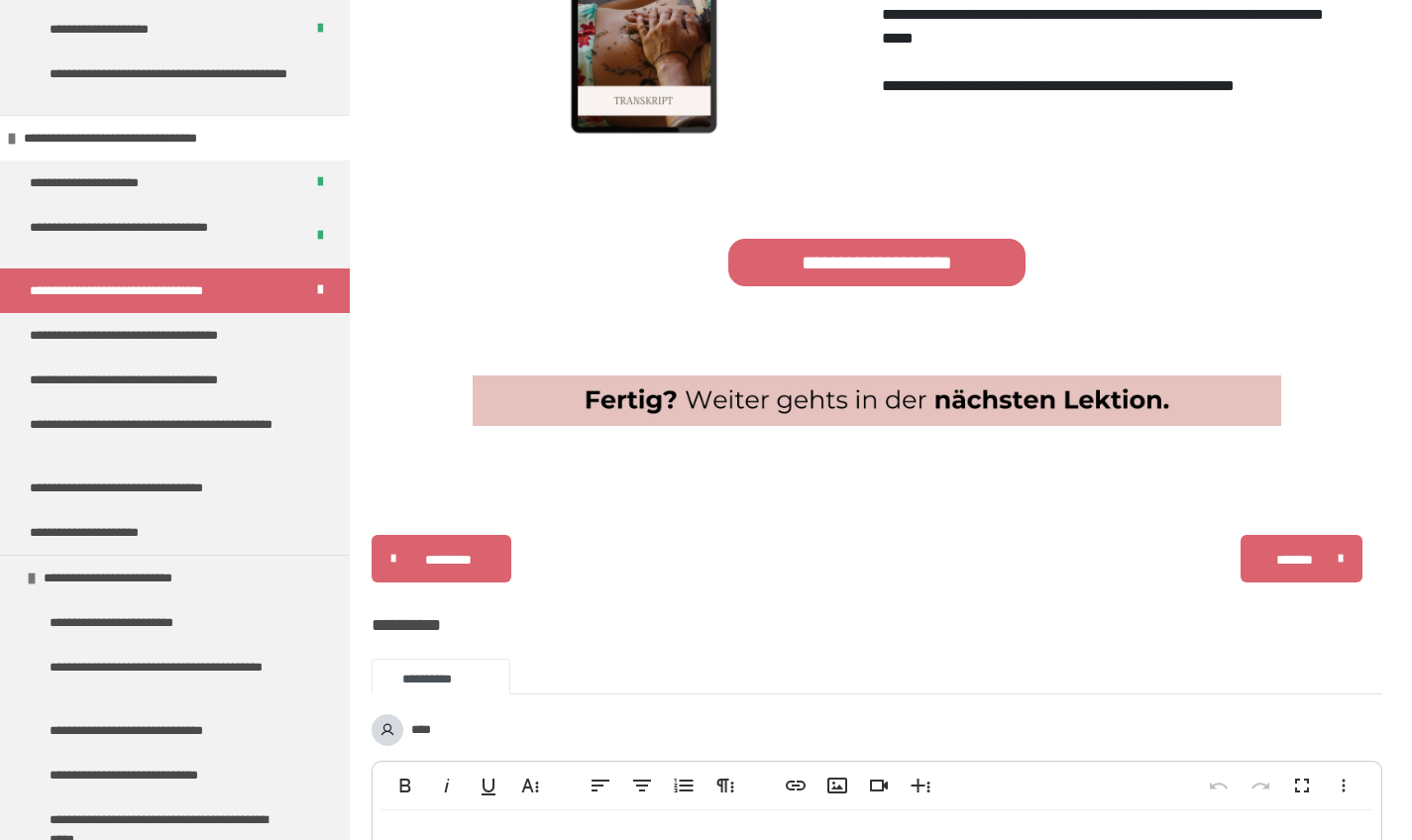 click on "********* ******** *******" at bounding box center [877, 559] 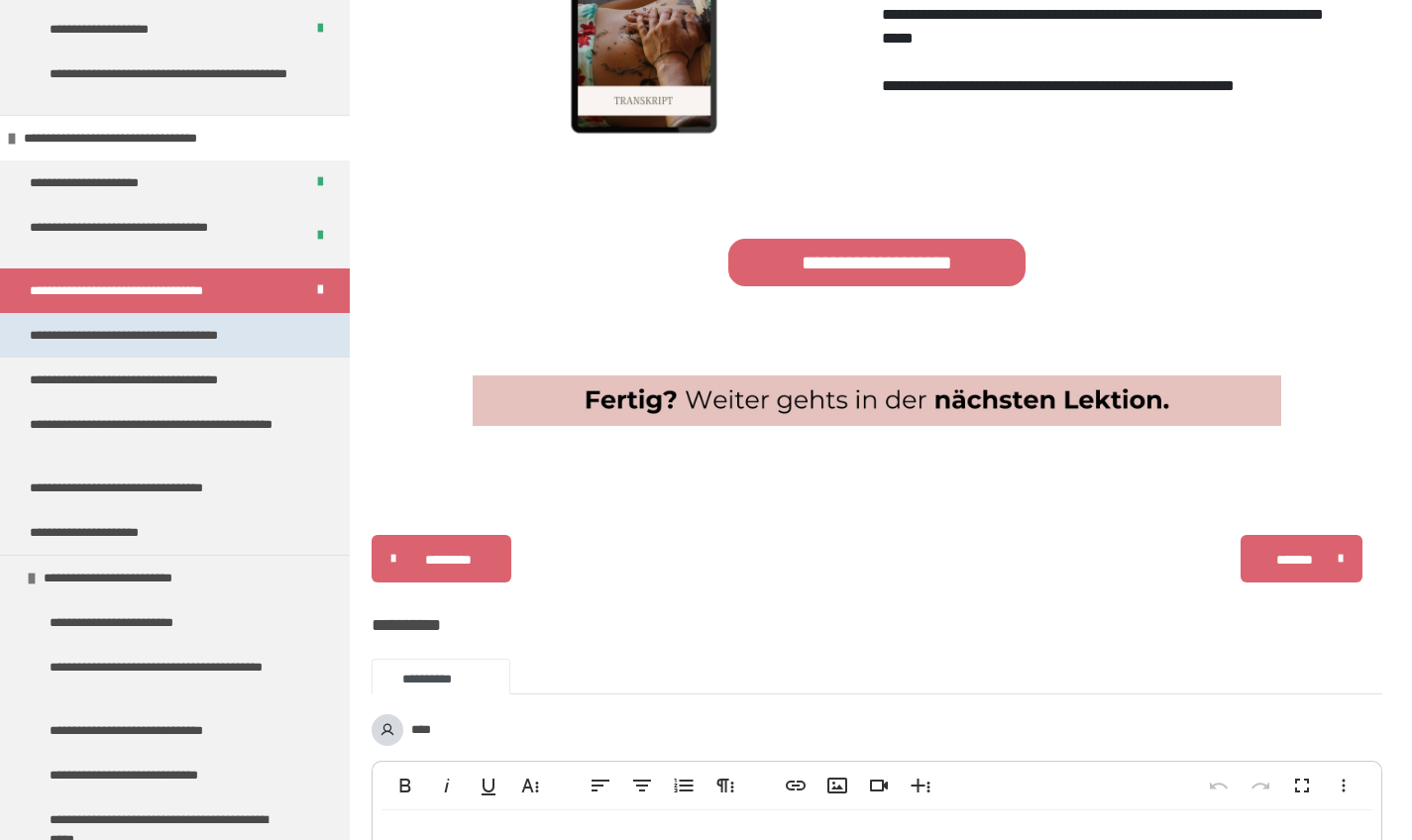 click on "**********" at bounding box center [150, 335] 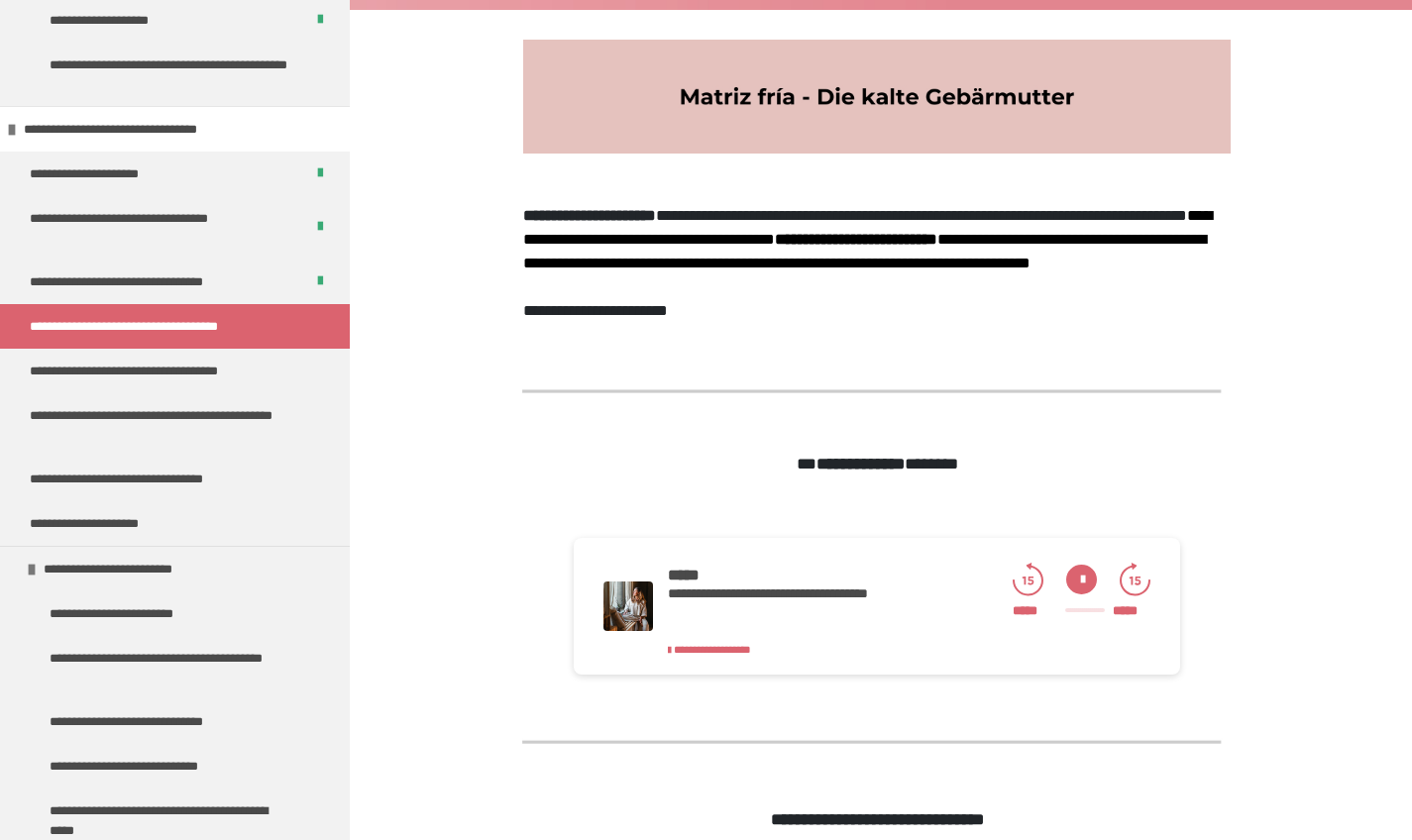 scroll, scrollTop: 1840, scrollLeft: 0, axis: vertical 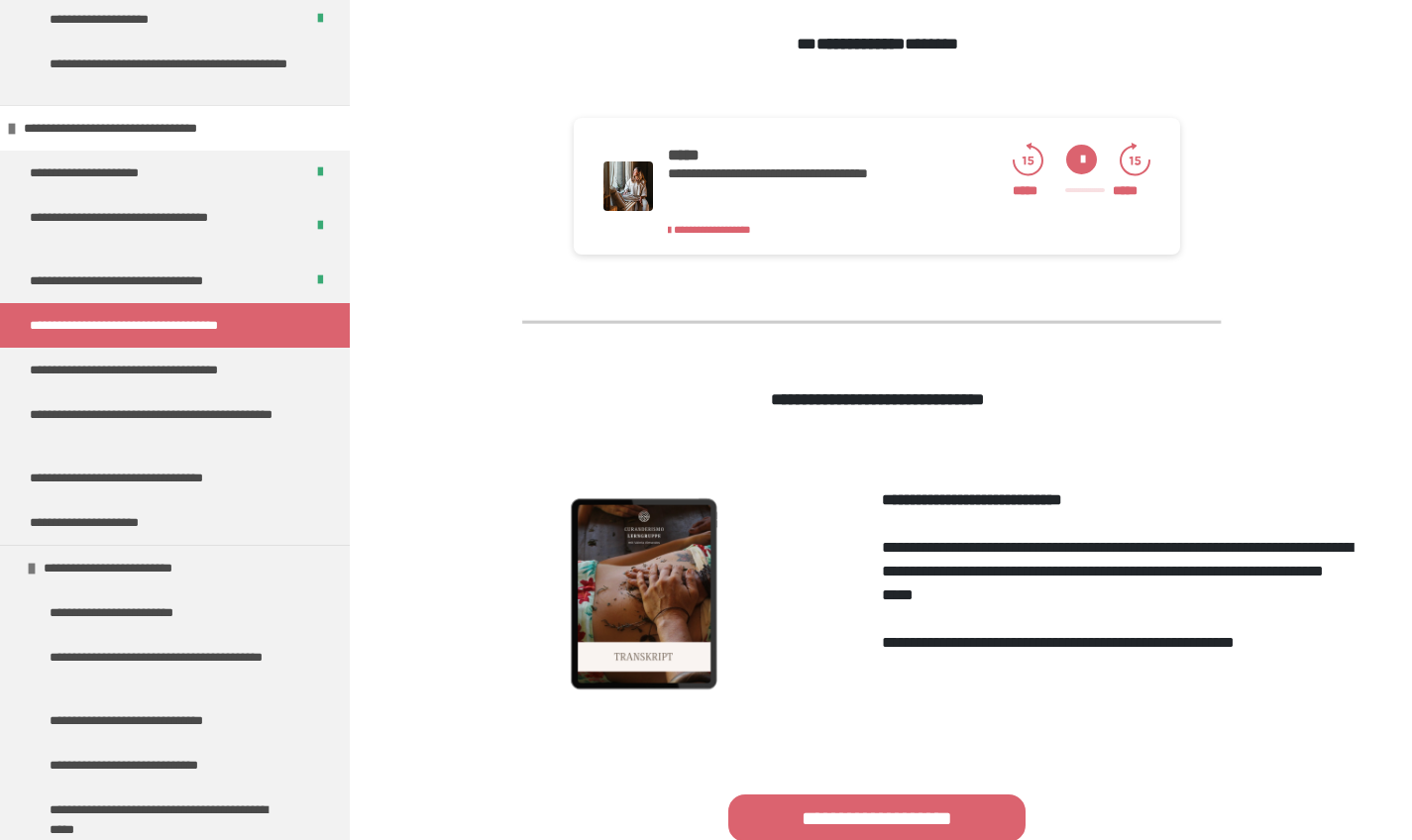 click at bounding box center (1081, 159) 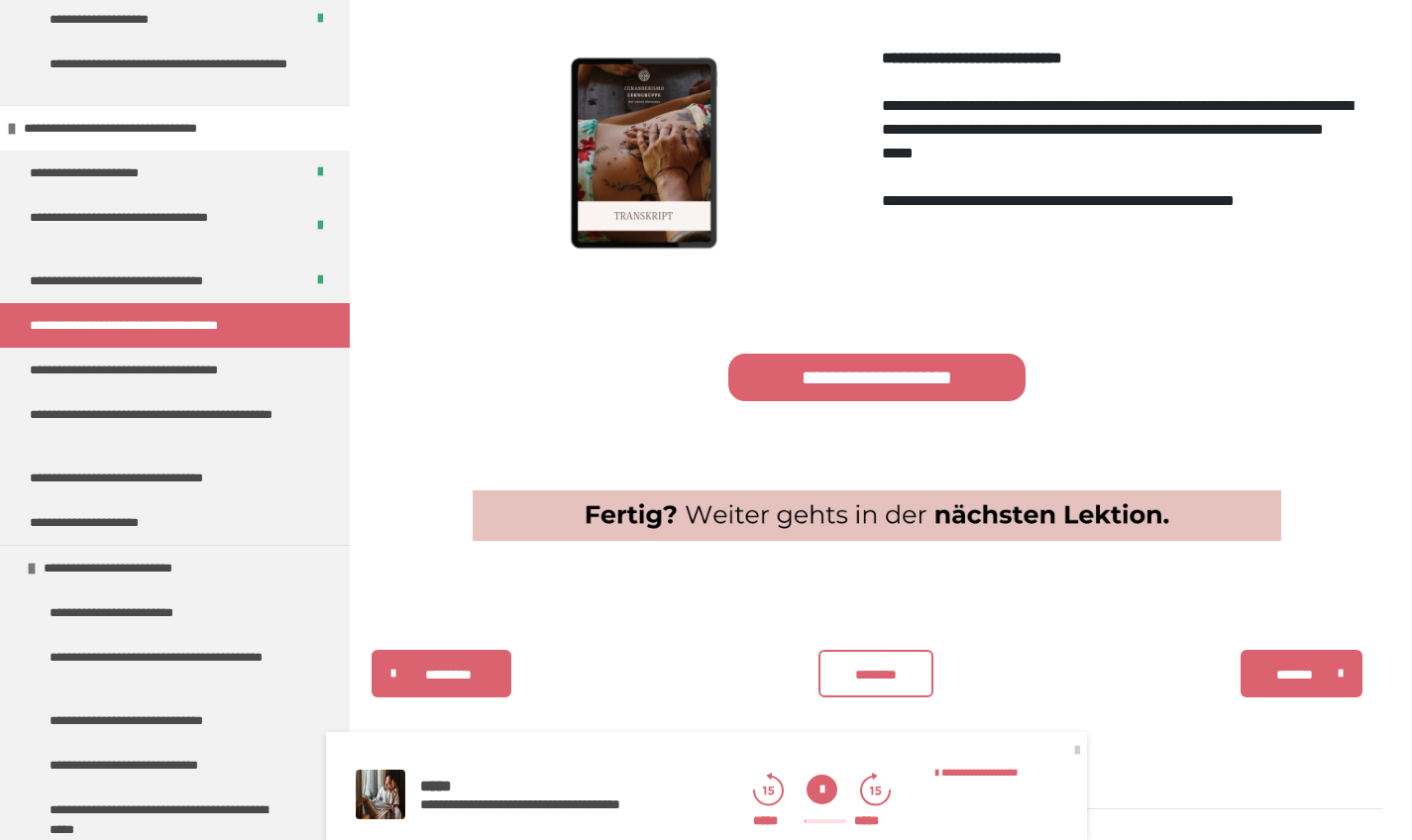 scroll, scrollTop: 929, scrollLeft: 0, axis: vertical 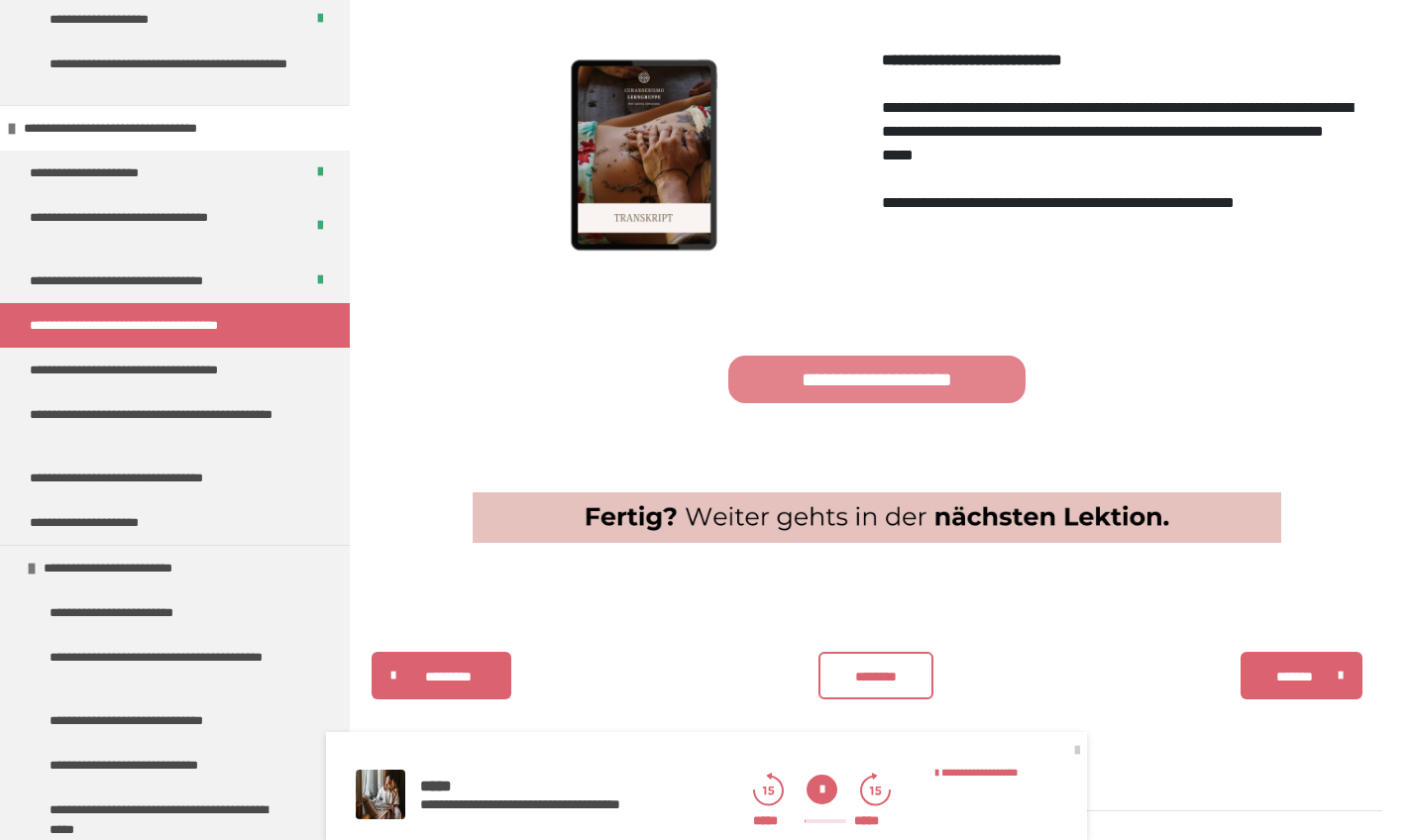 click on "**********" at bounding box center (877, 379) 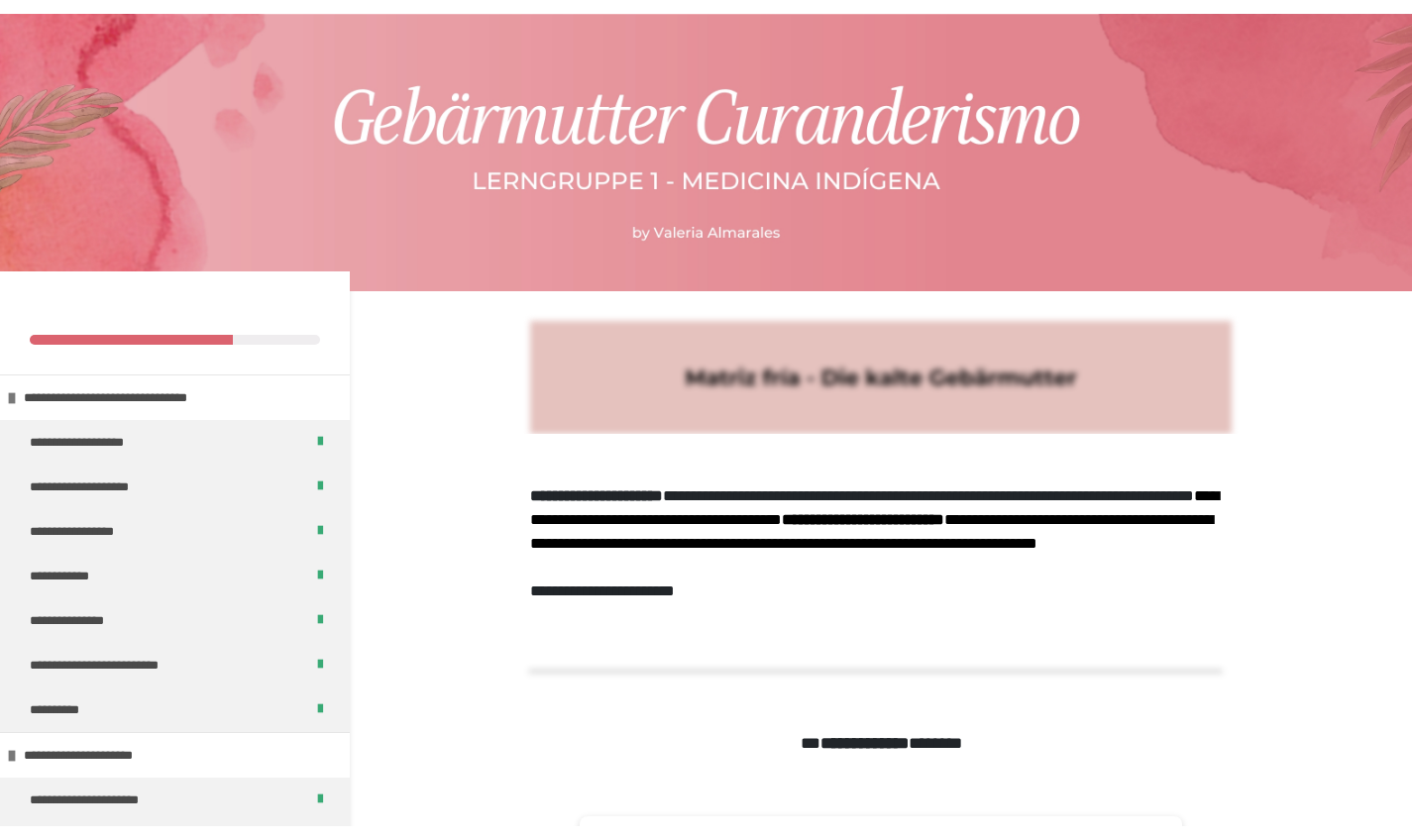 scroll, scrollTop: 0, scrollLeft: 0, axis: both 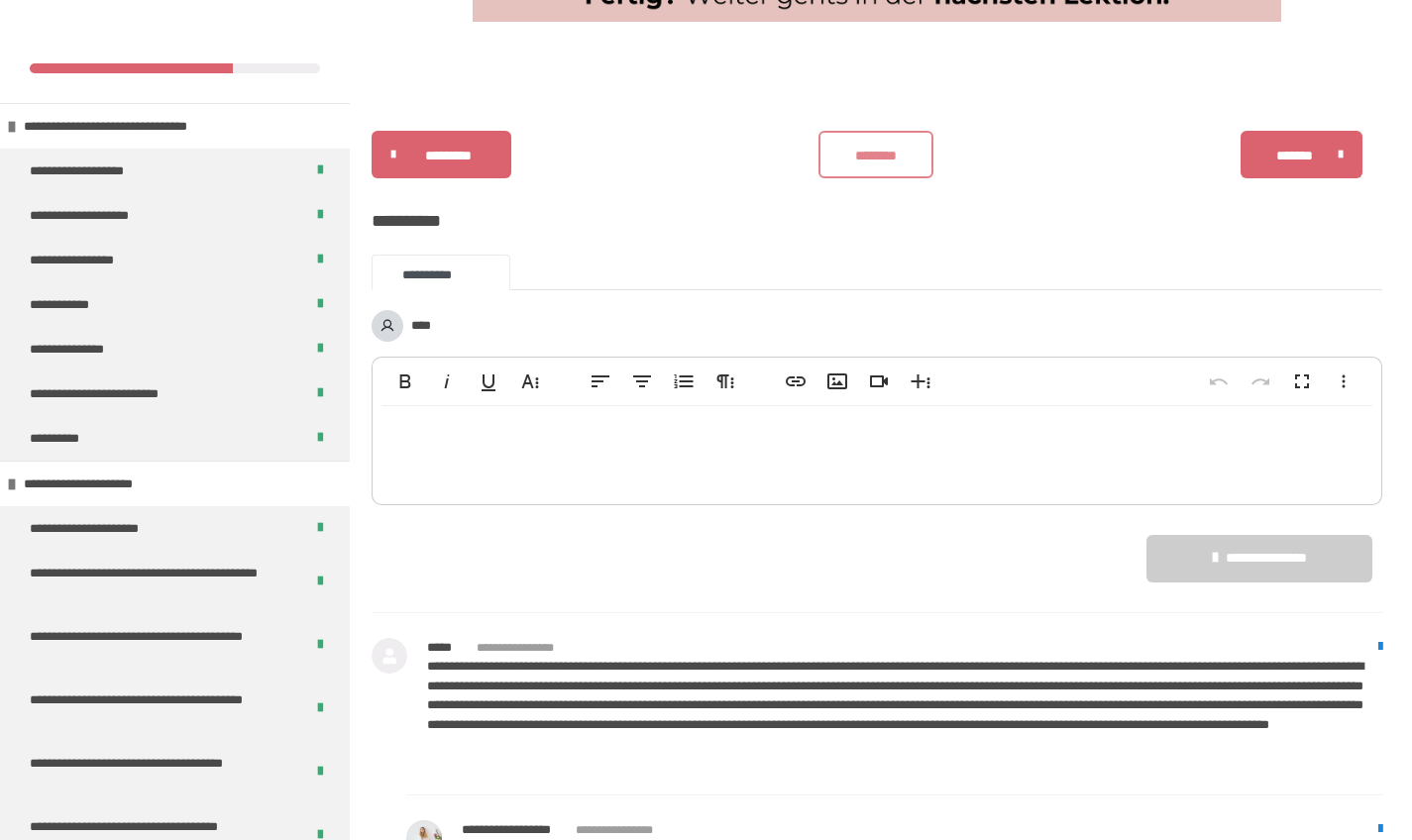 click on "********" at bounding box center (876, 156) 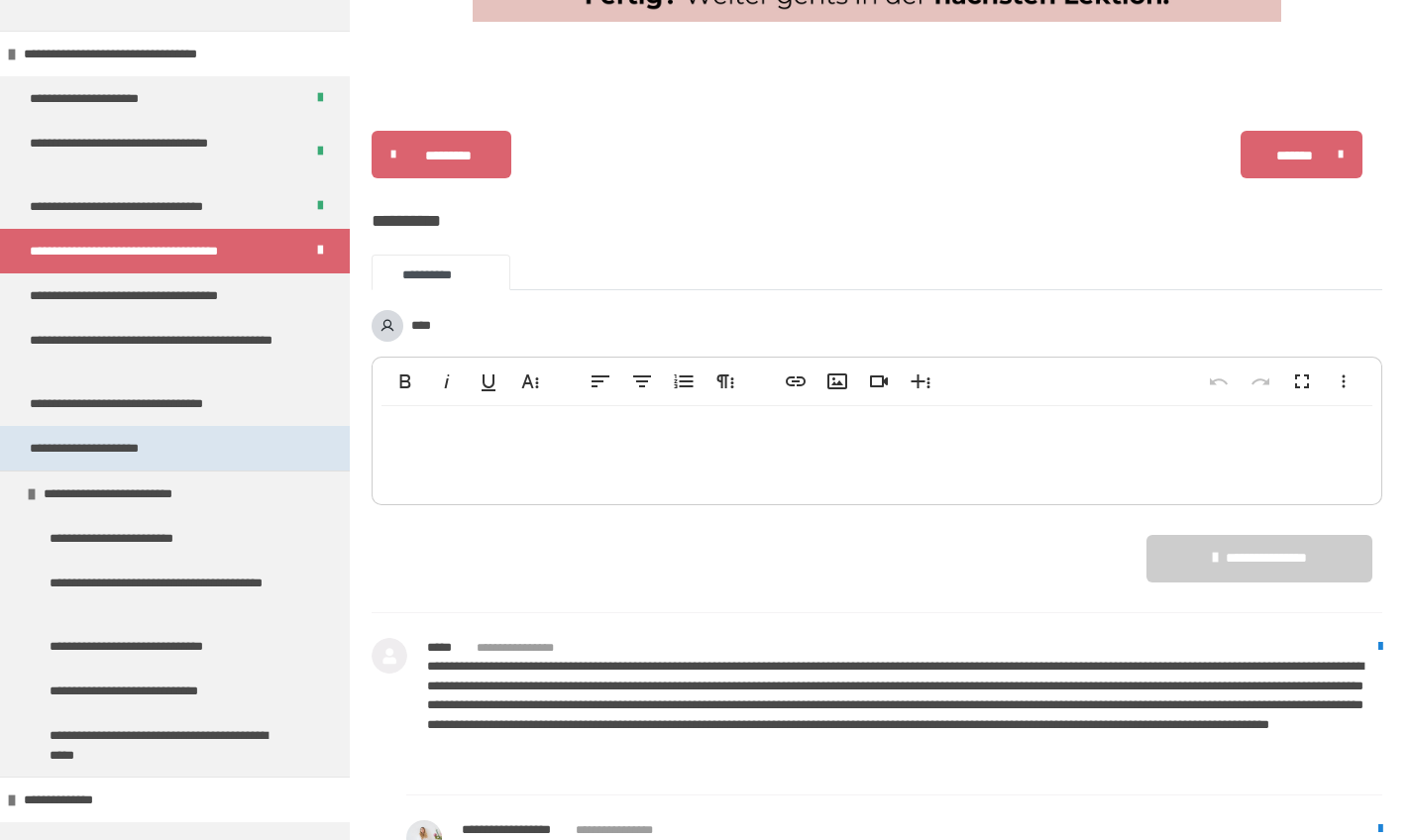click on "**********" at bounding box center (108, 448) 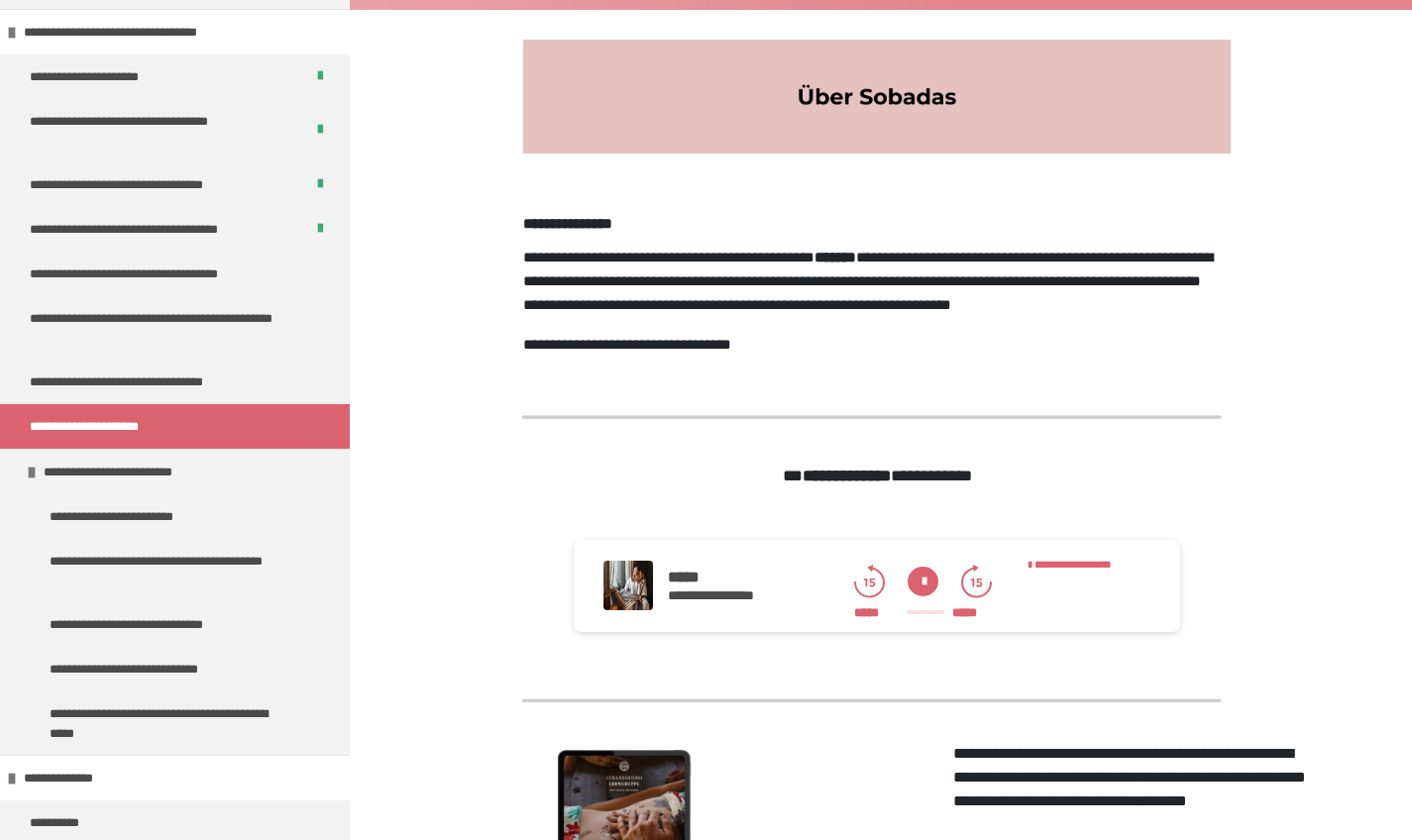 scroll, scrollTop: 1937, scrollLeft: 0, axis: vertical 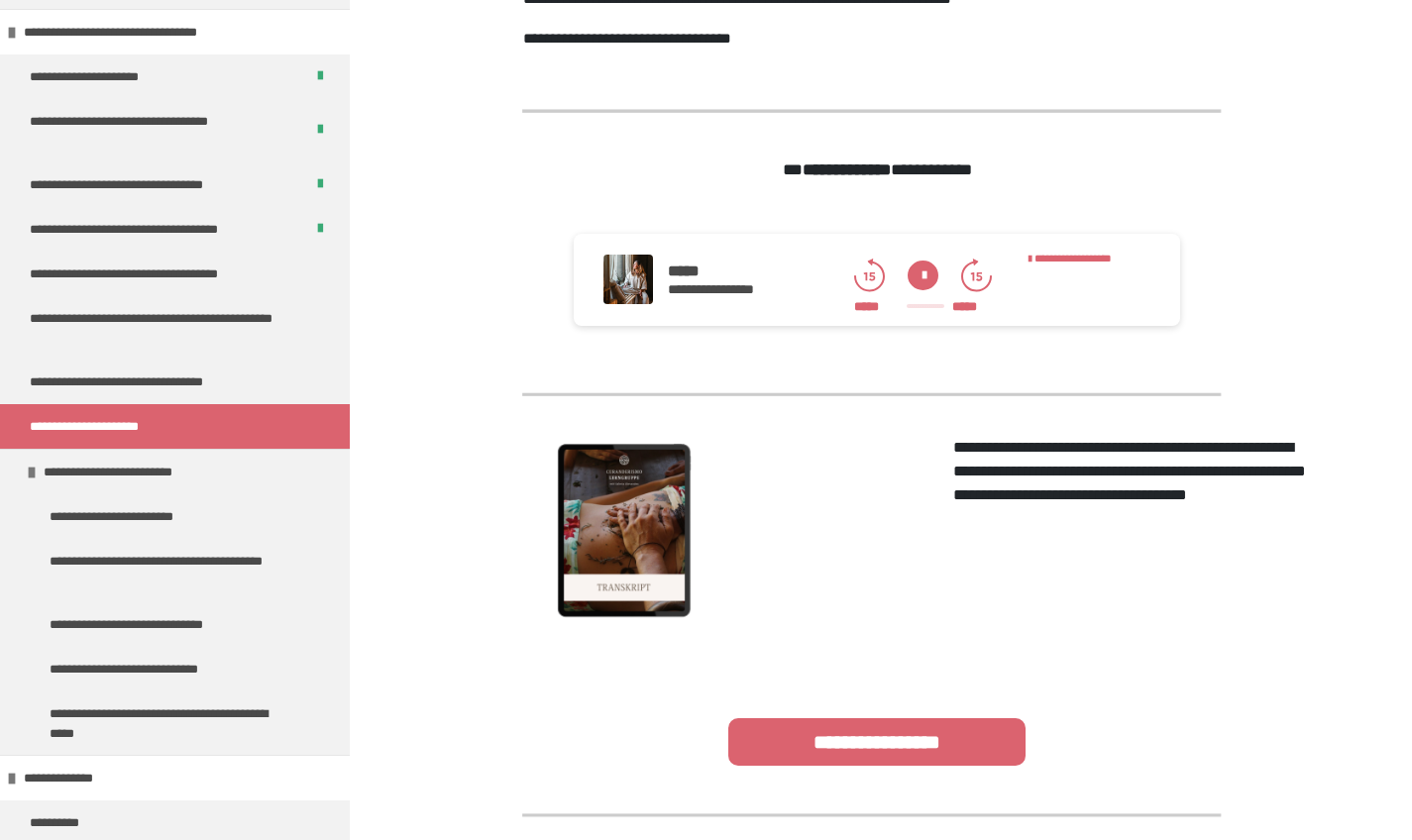 click at bounding box center (923, 275) 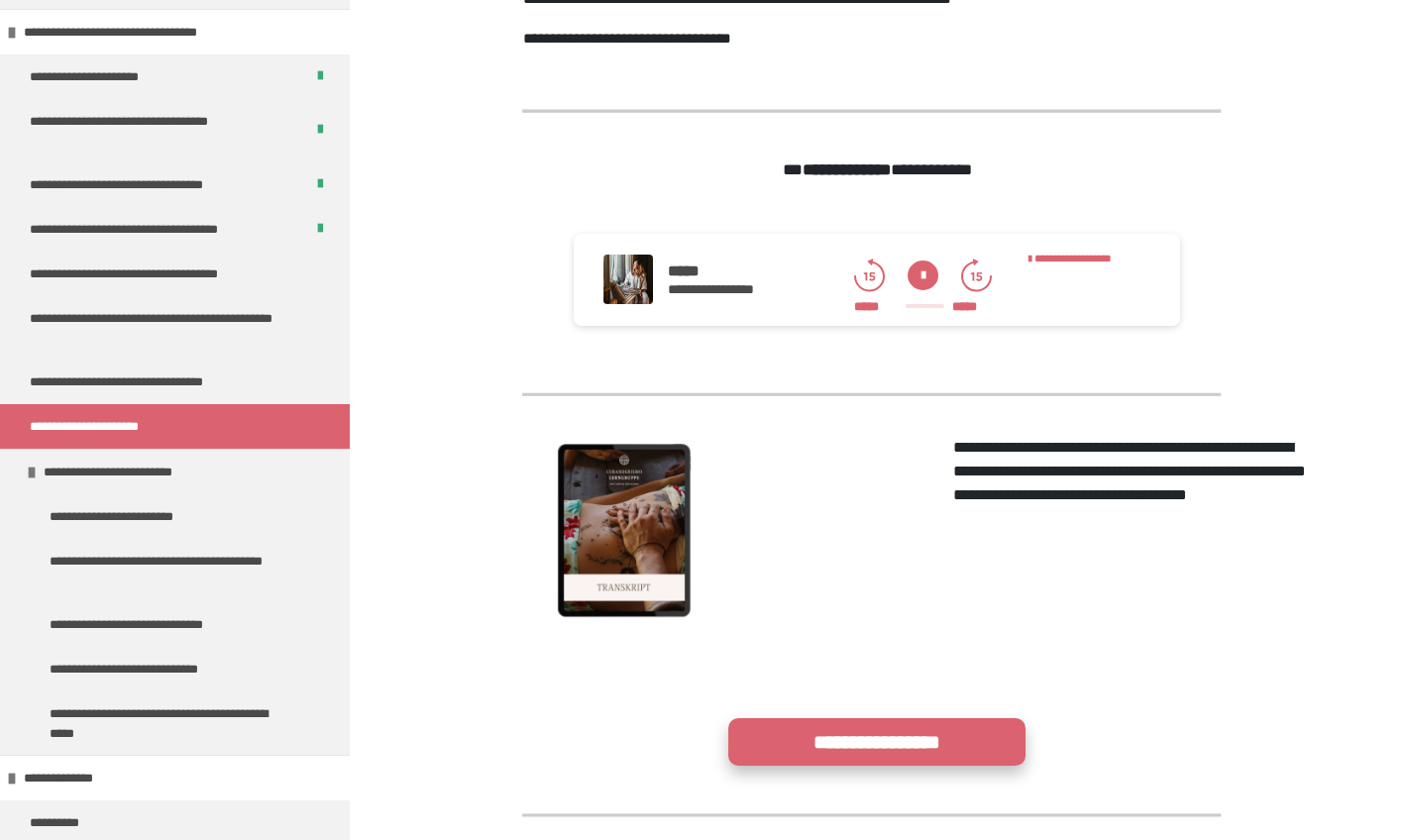 click on "**********" at bounding box center [877, 742] 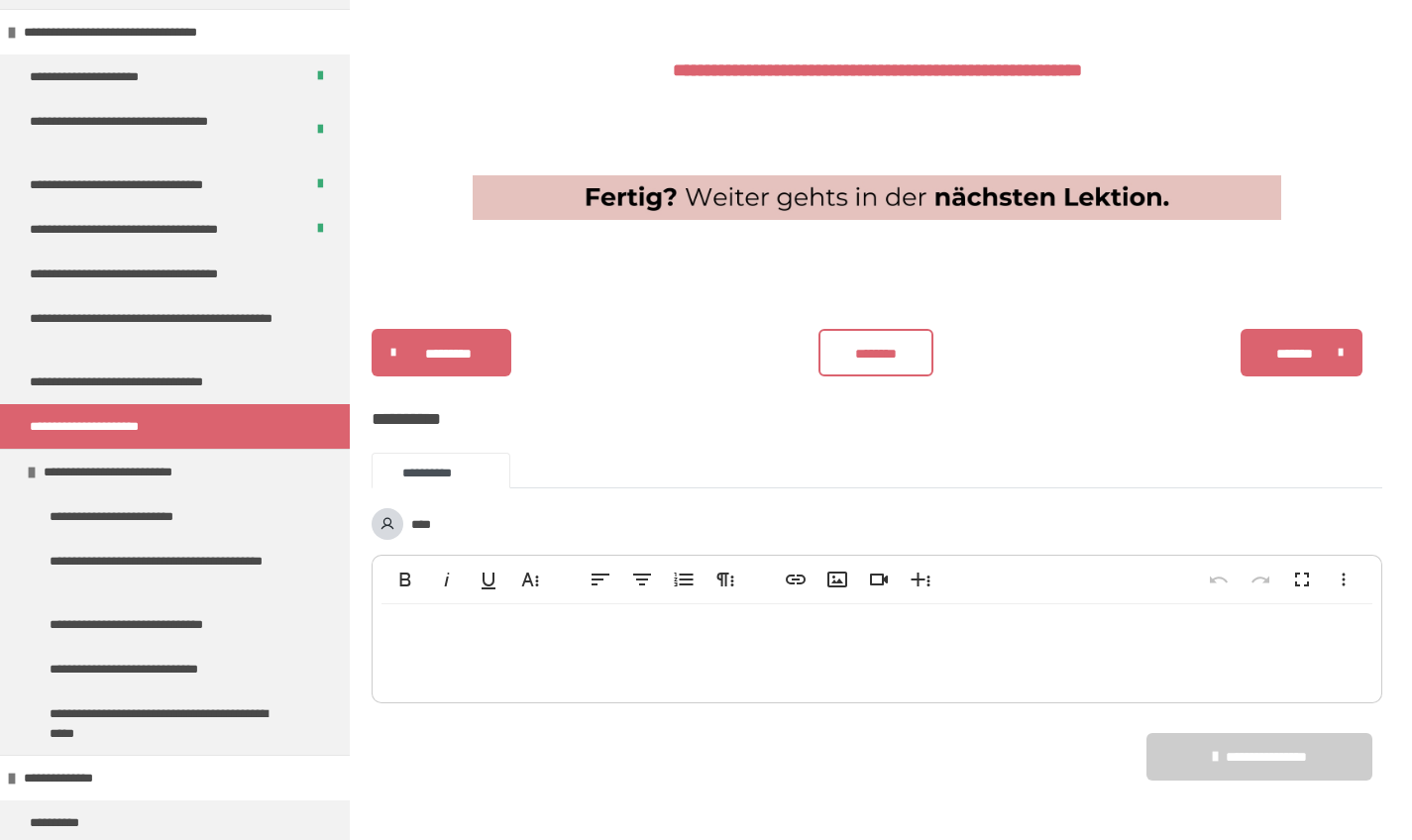 scroll, scrollTop: 1419, scrollLeft: 0, axis: vertical 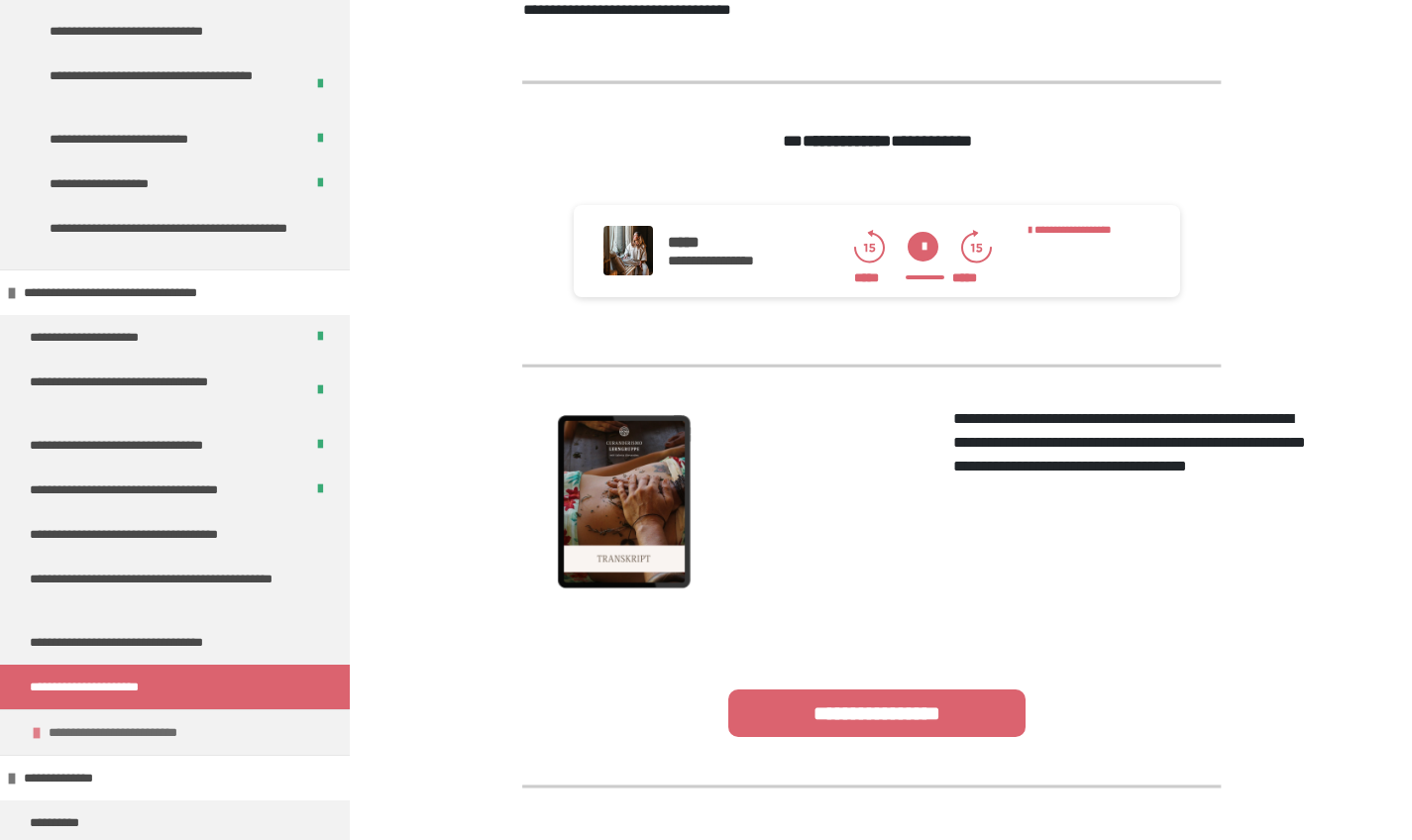 click on "**********" at bounding box center [123, 732] 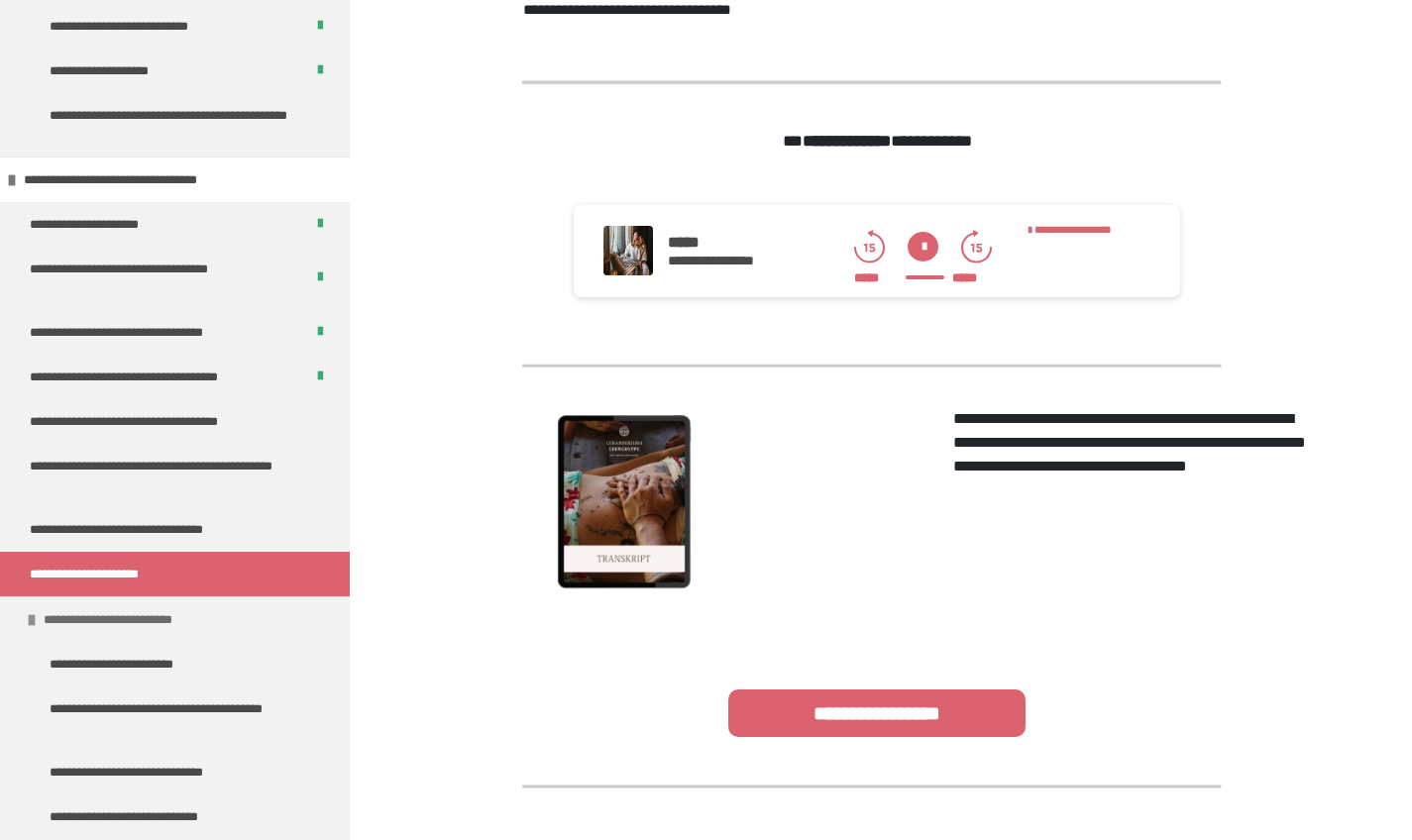 scroll, scrollTop: 1803, scrollLeft: 0, axis: vertical 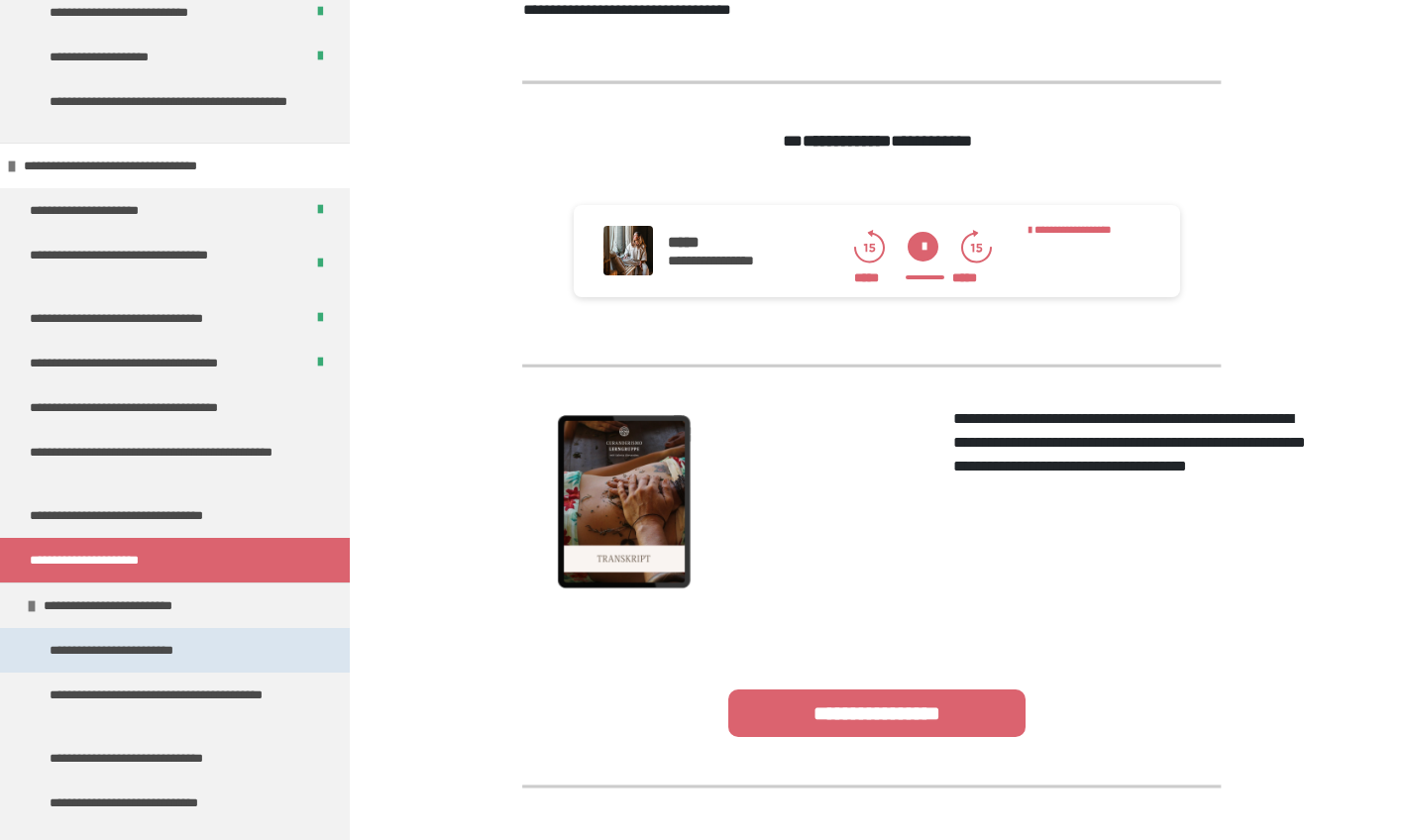 click on "**********" at bounding box center (135, 650) 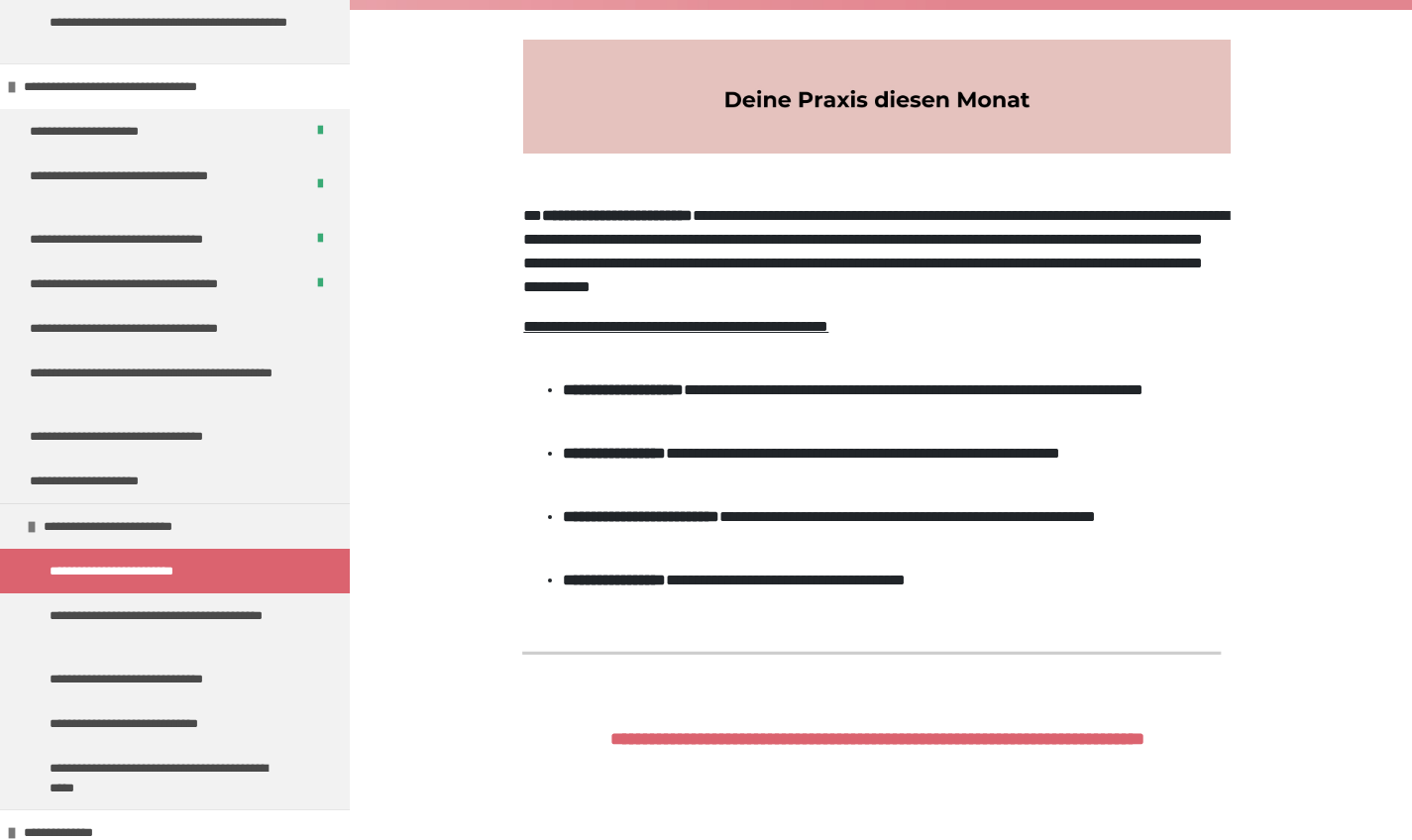 scroll, scrollTop: 1889, scrollLeft: 0, axis: vertical 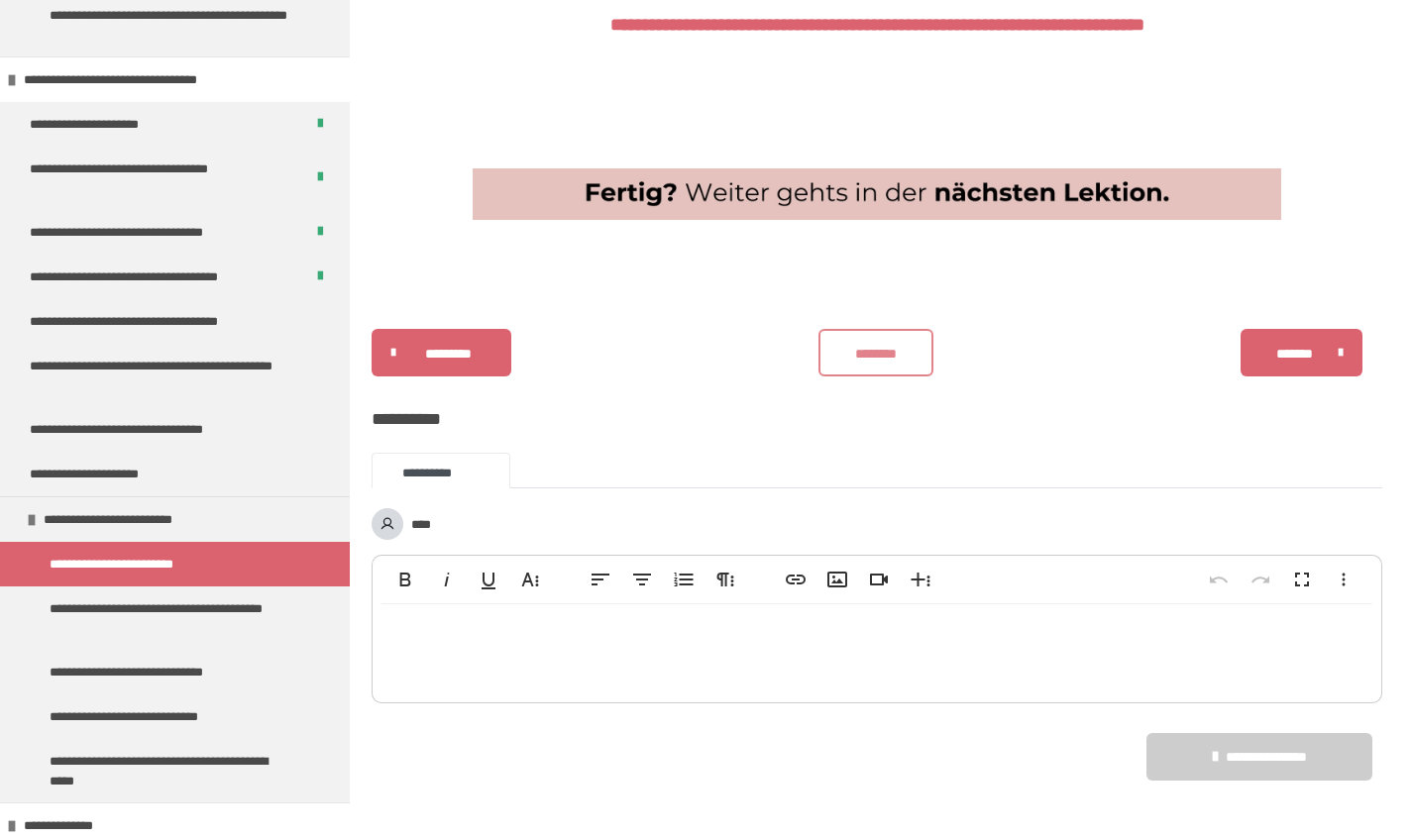 click on "********" at bounding box center [876, 354] 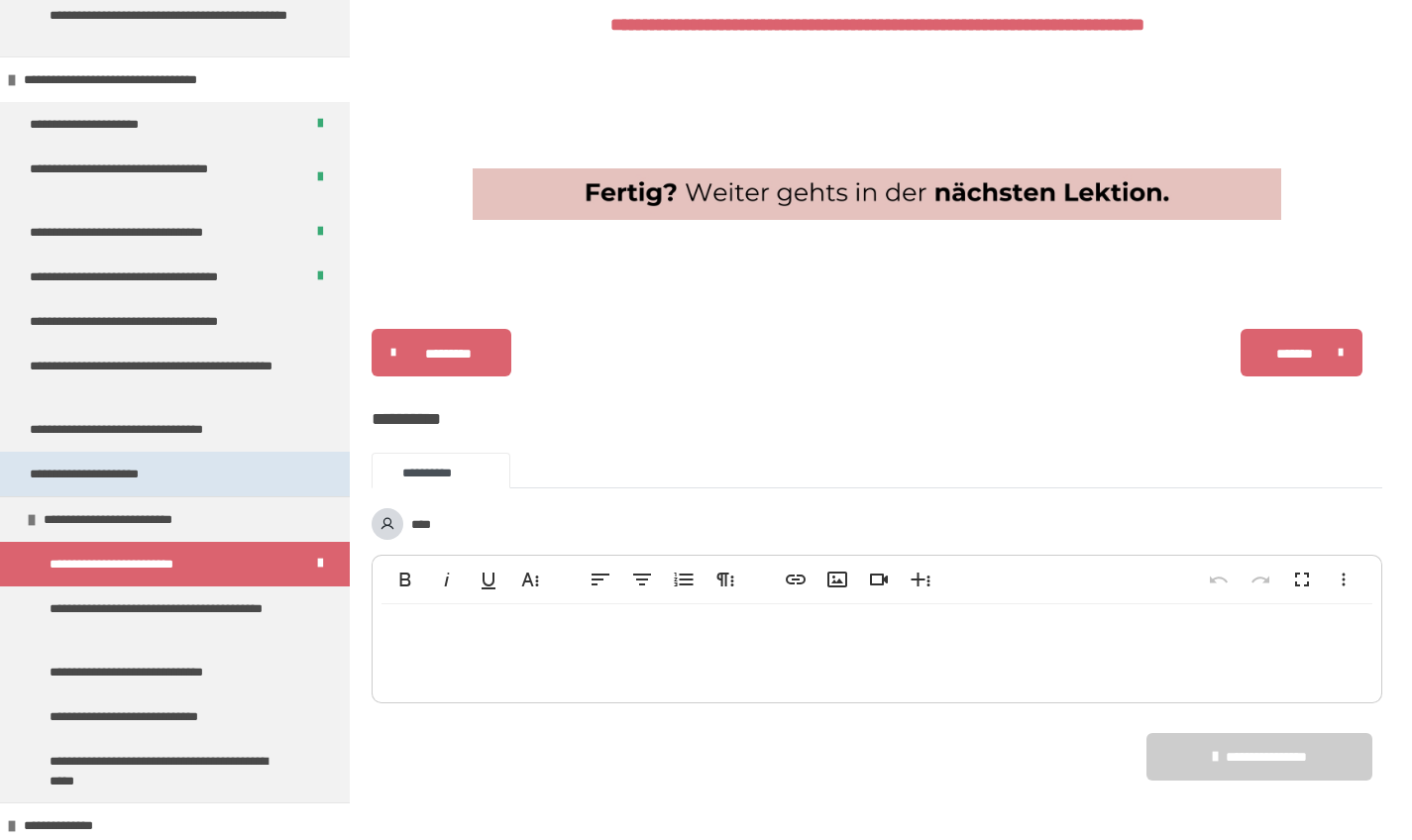 click on "**********" at bounding box center [174, 473] 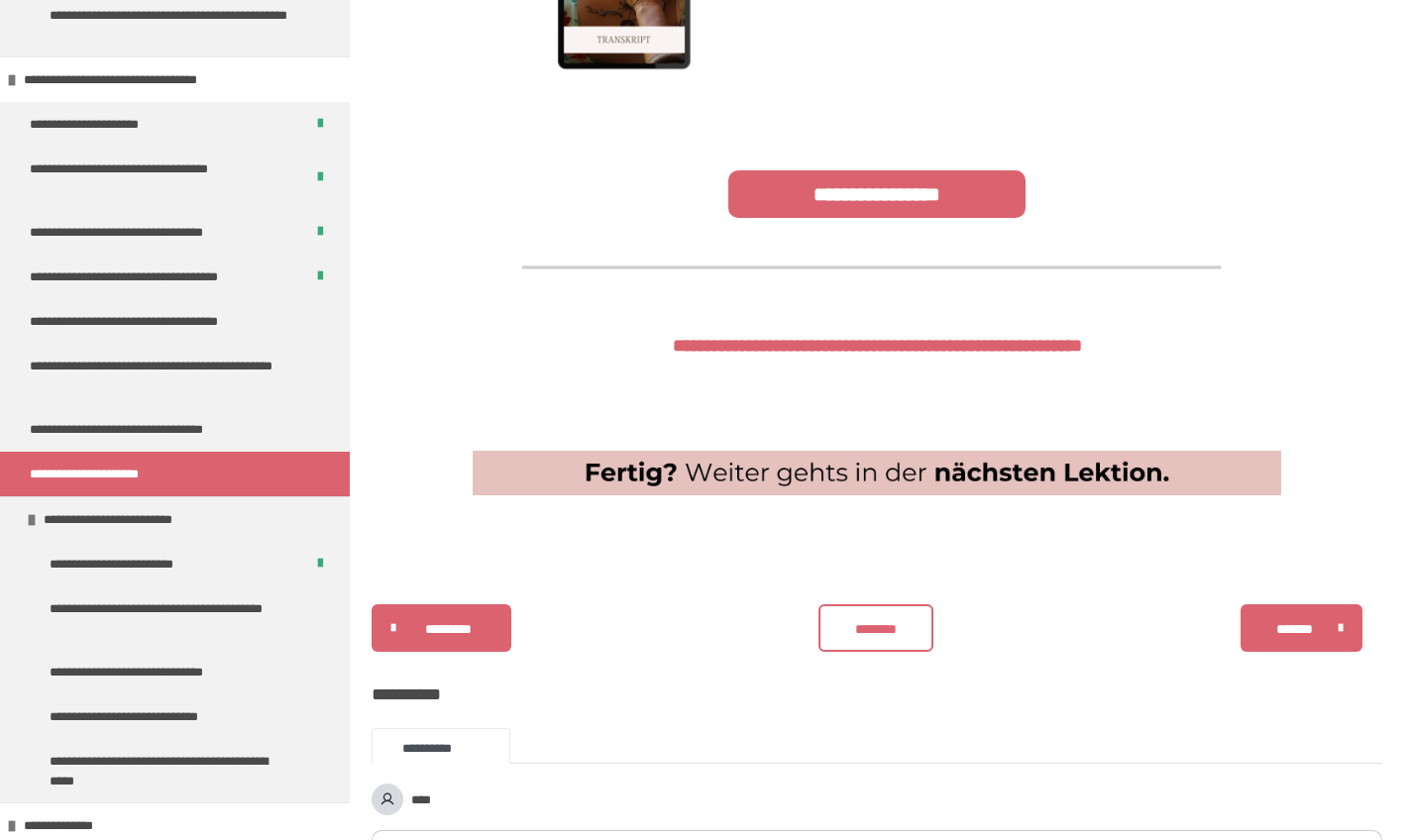 scroll, scrollTop: 1123, scrollLeft: 0, axis: vertical 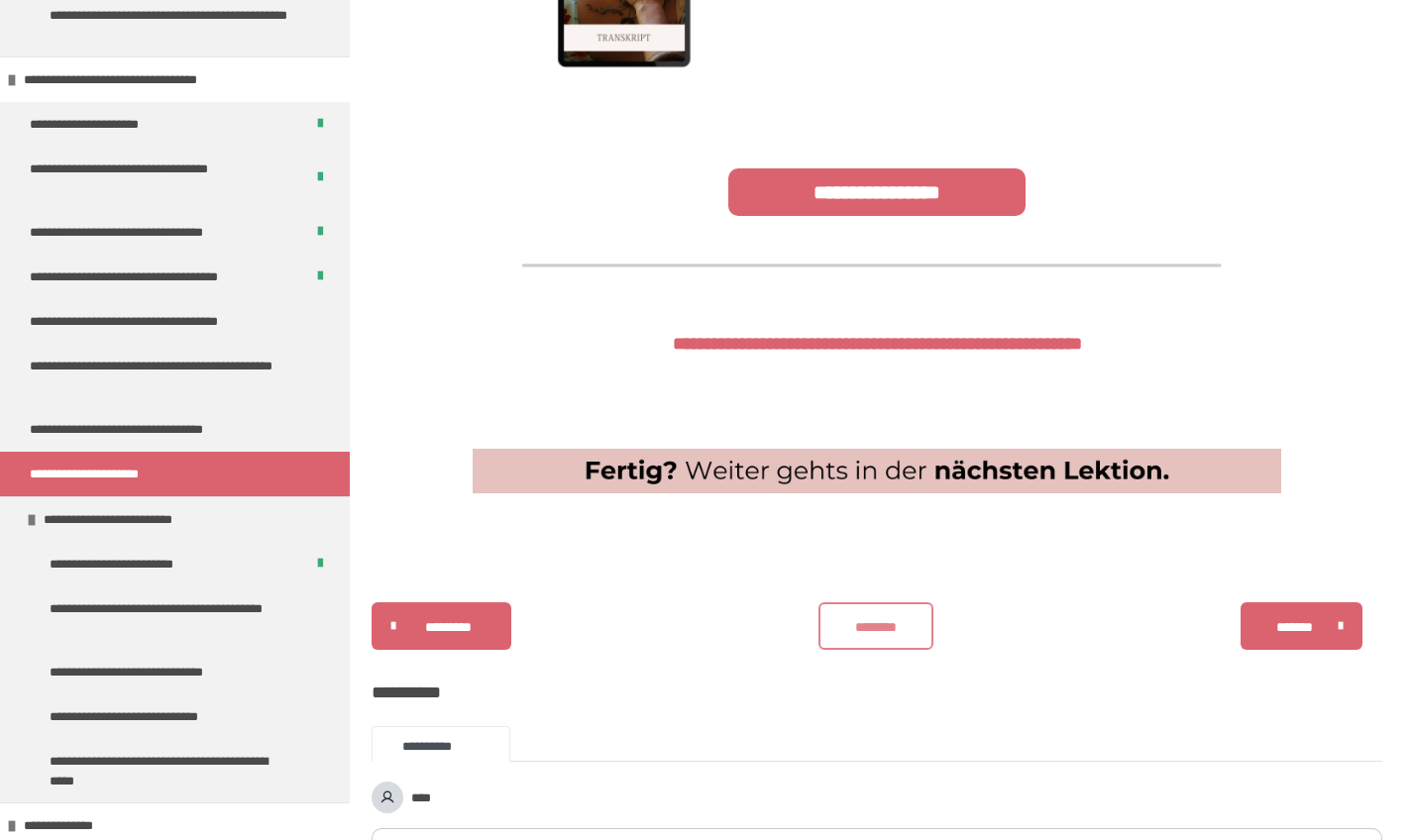 click on "********" at bounding box center [876, 627] 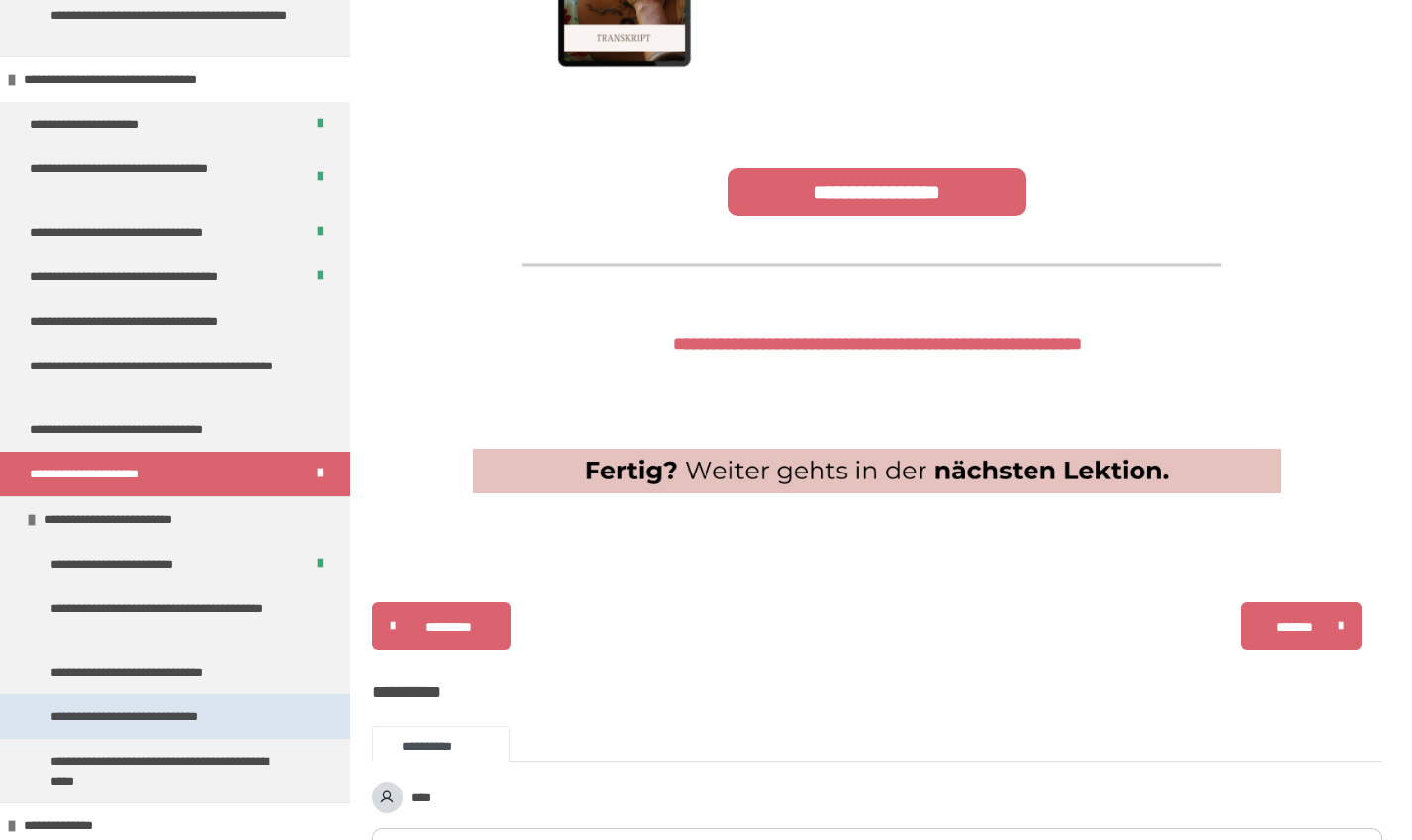 click on "**********" at bounding box center [150, 716] 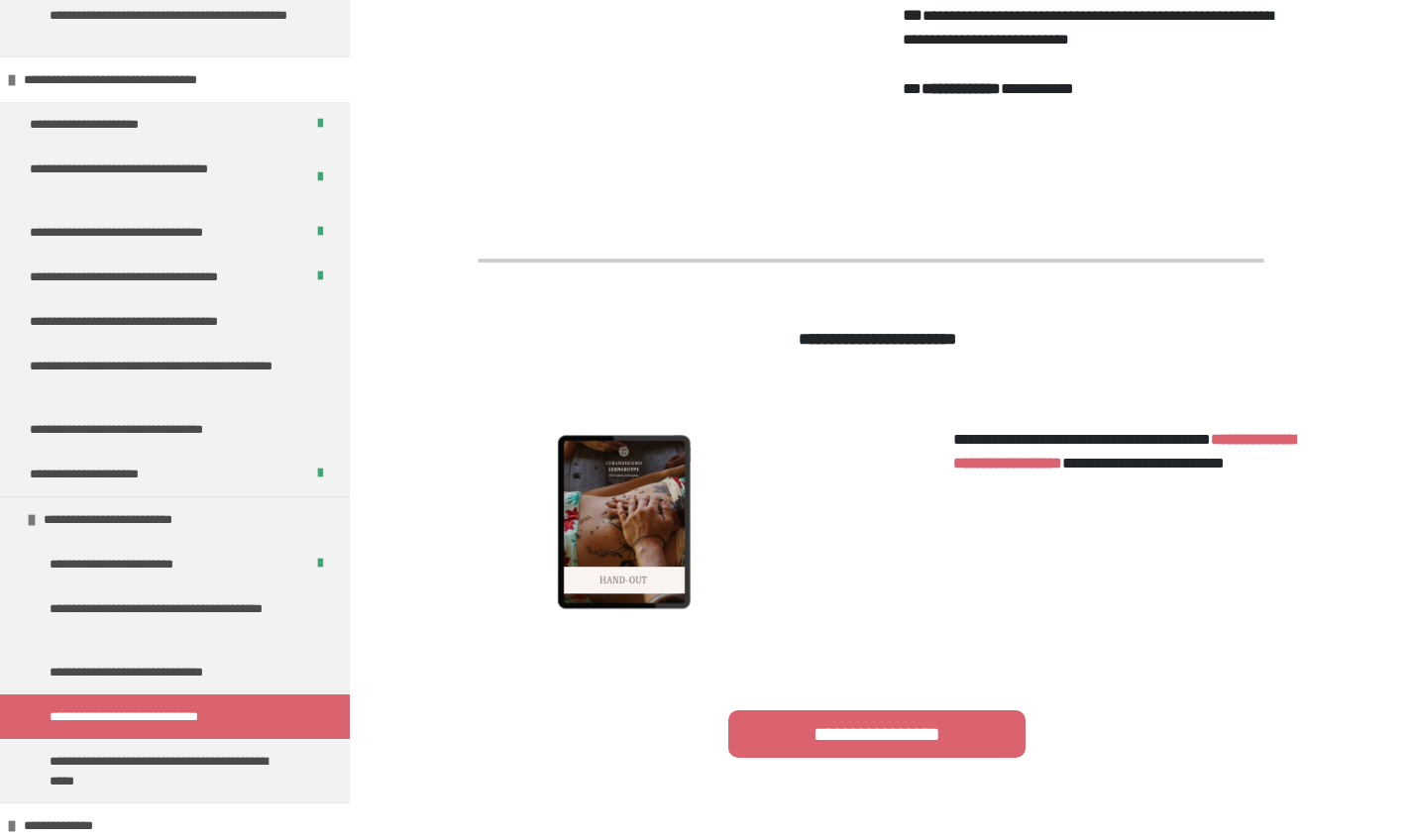 scroll, scrollTop: 1168, scrollLeft: 0, axis: vertical 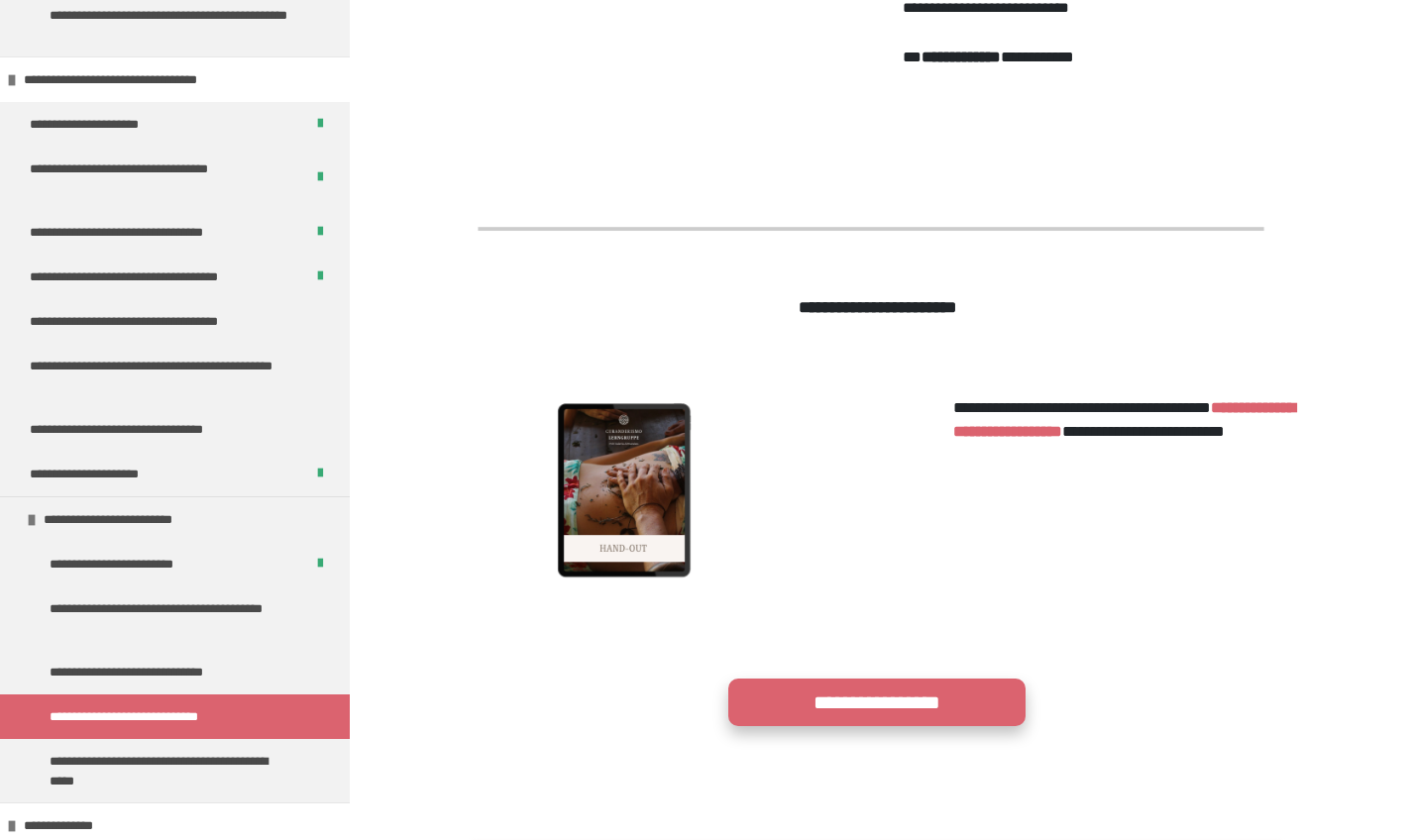 click on "**********" at bounding box center (877, 702) 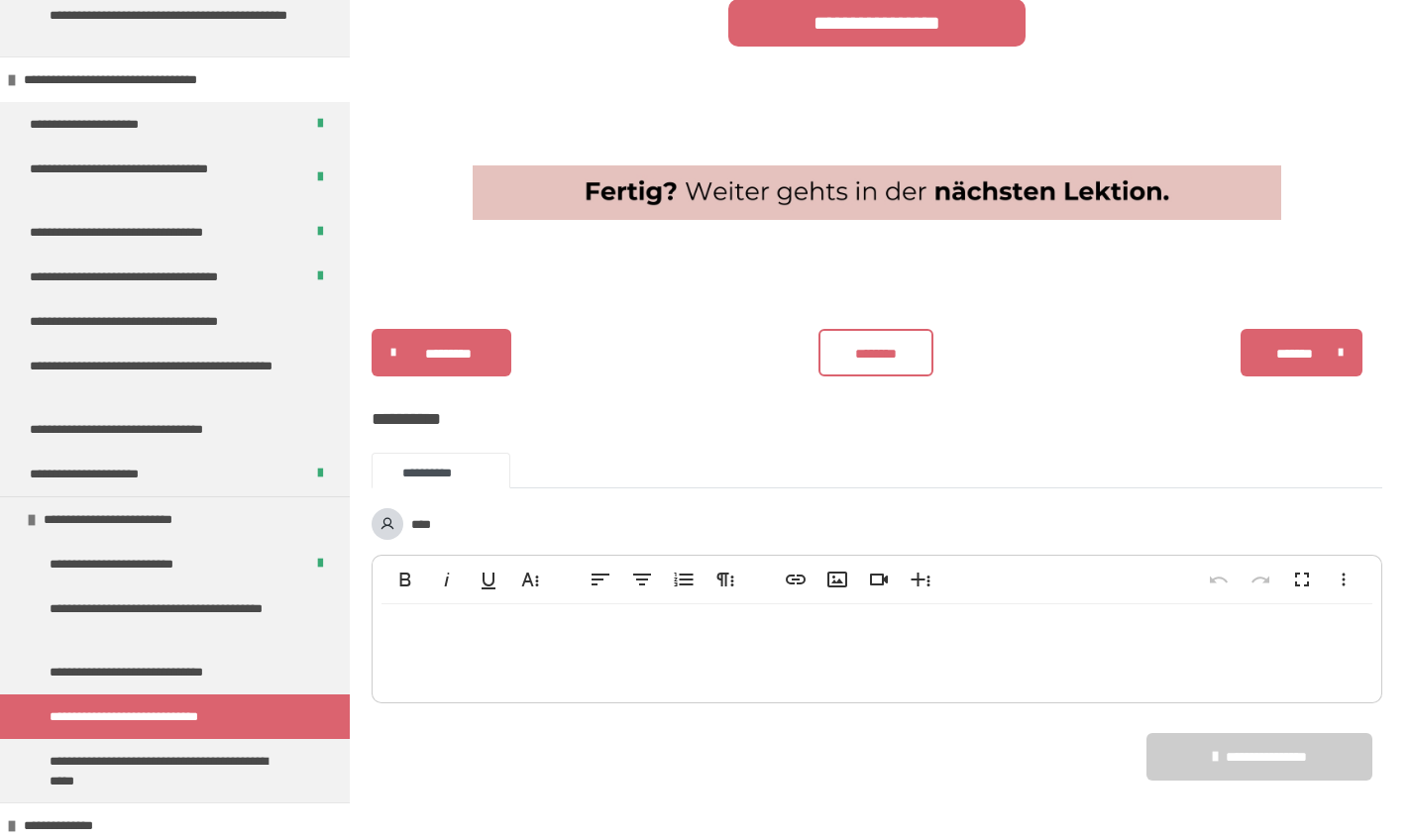 scroll, scrollTop: 1941, scrollLeft: 0, axis: vertical 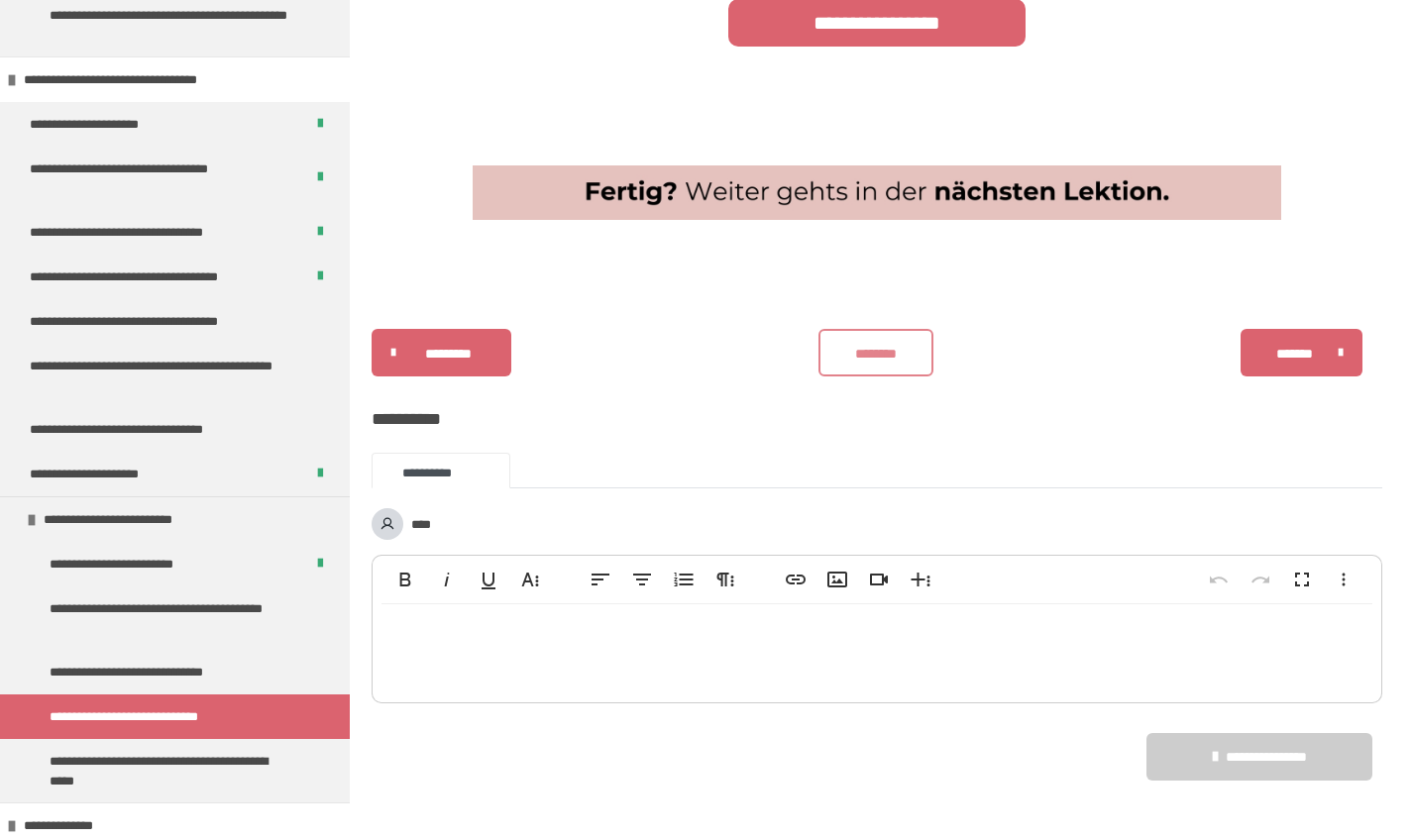 click on "********" at bounding box center [876, 354] 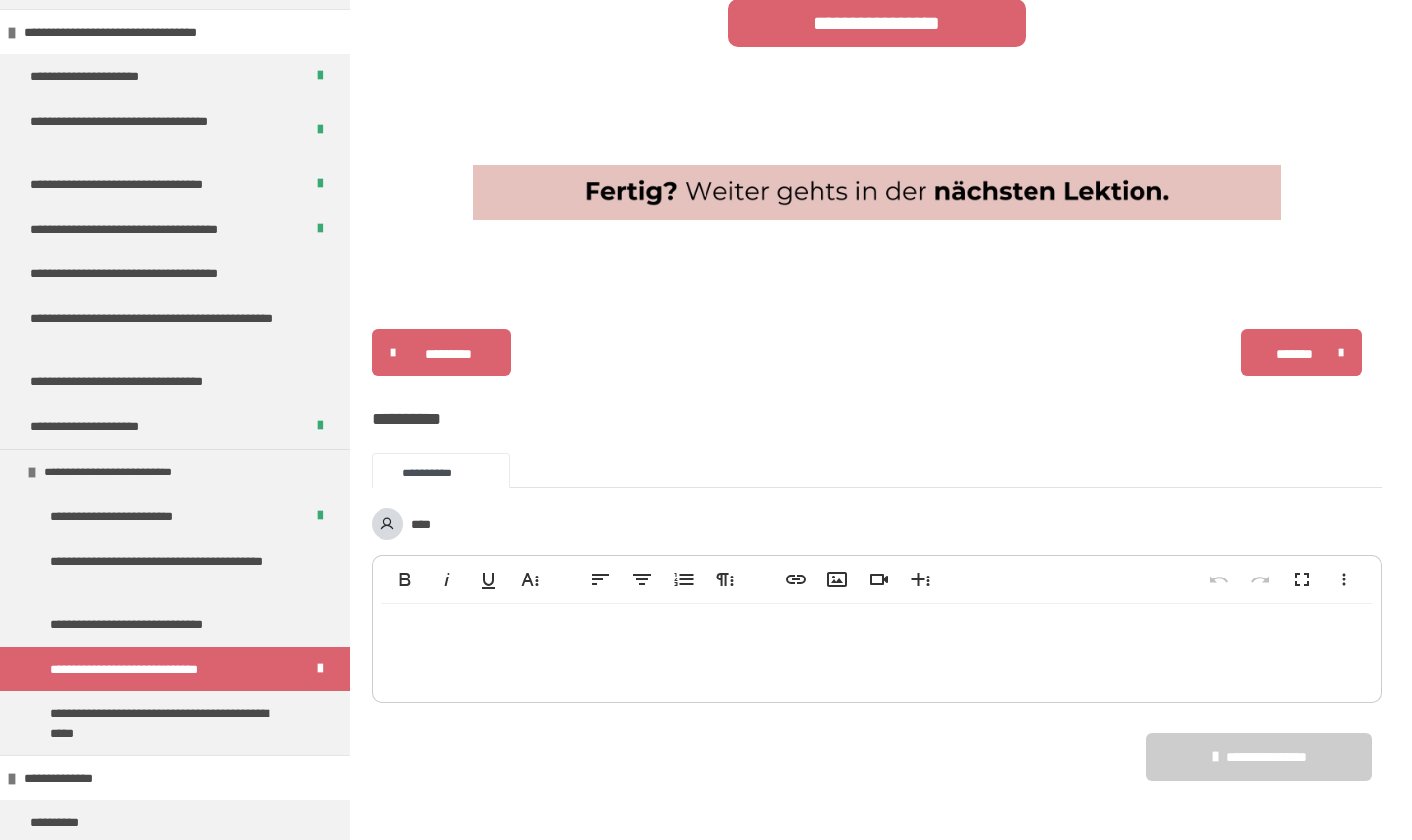 scroll, scrollTop: 1937, scrollLeft: 0, axis: vertical 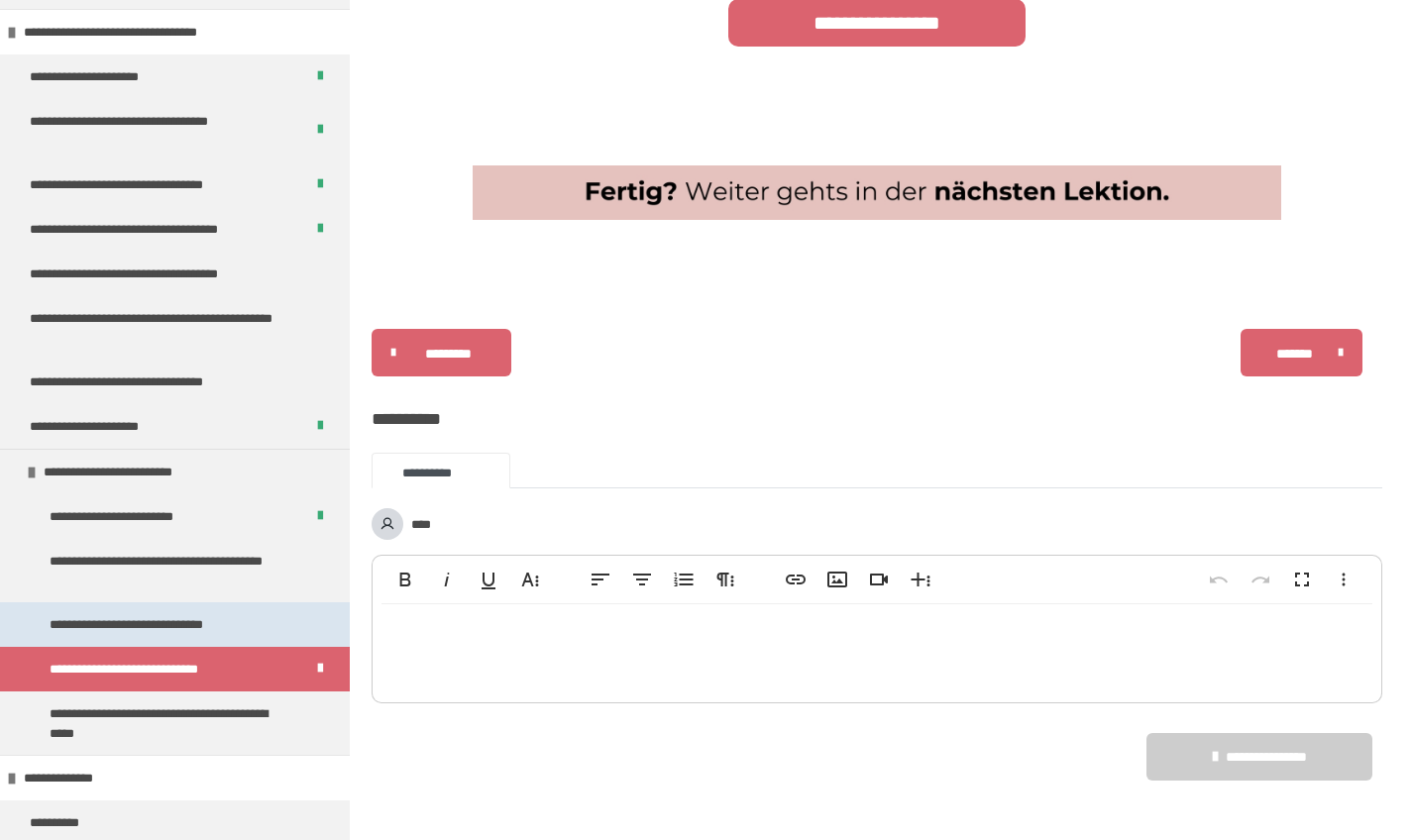 click on "**********" at bounding box center [149, 624] 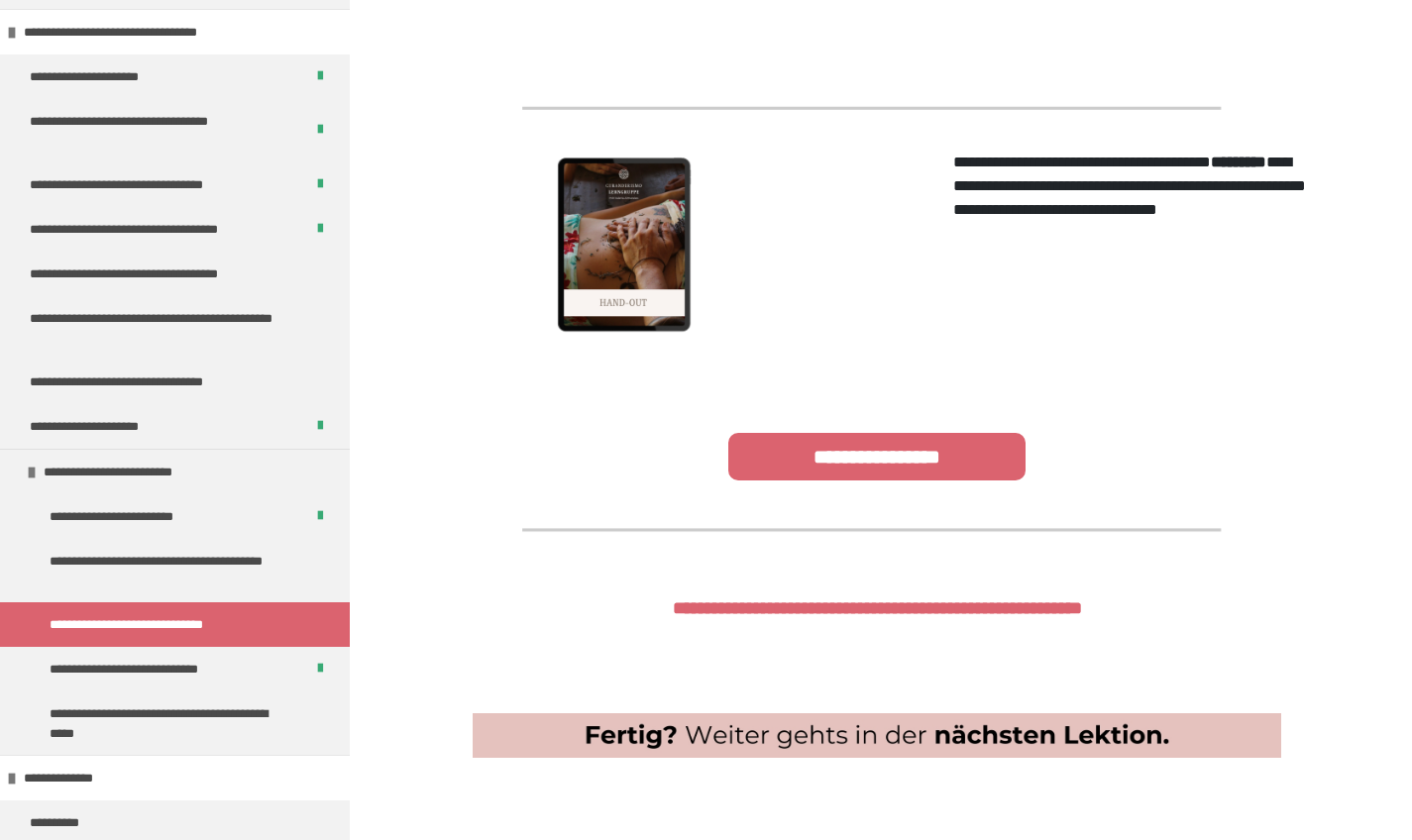 scroll, scrollTop: 1251, scrollLeft: 0, axis: vertical 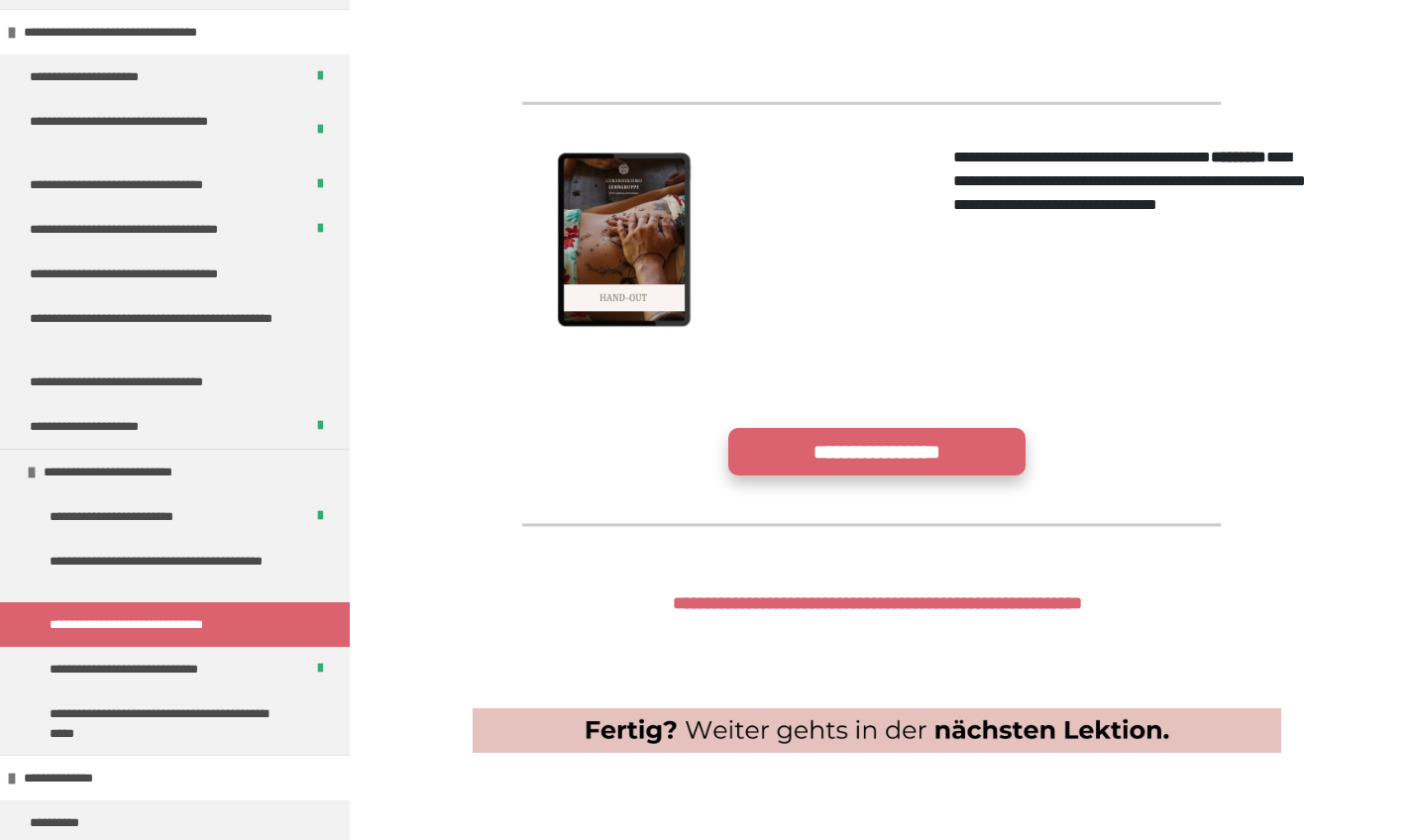 click on "**********" at bounding box center [877, 452] 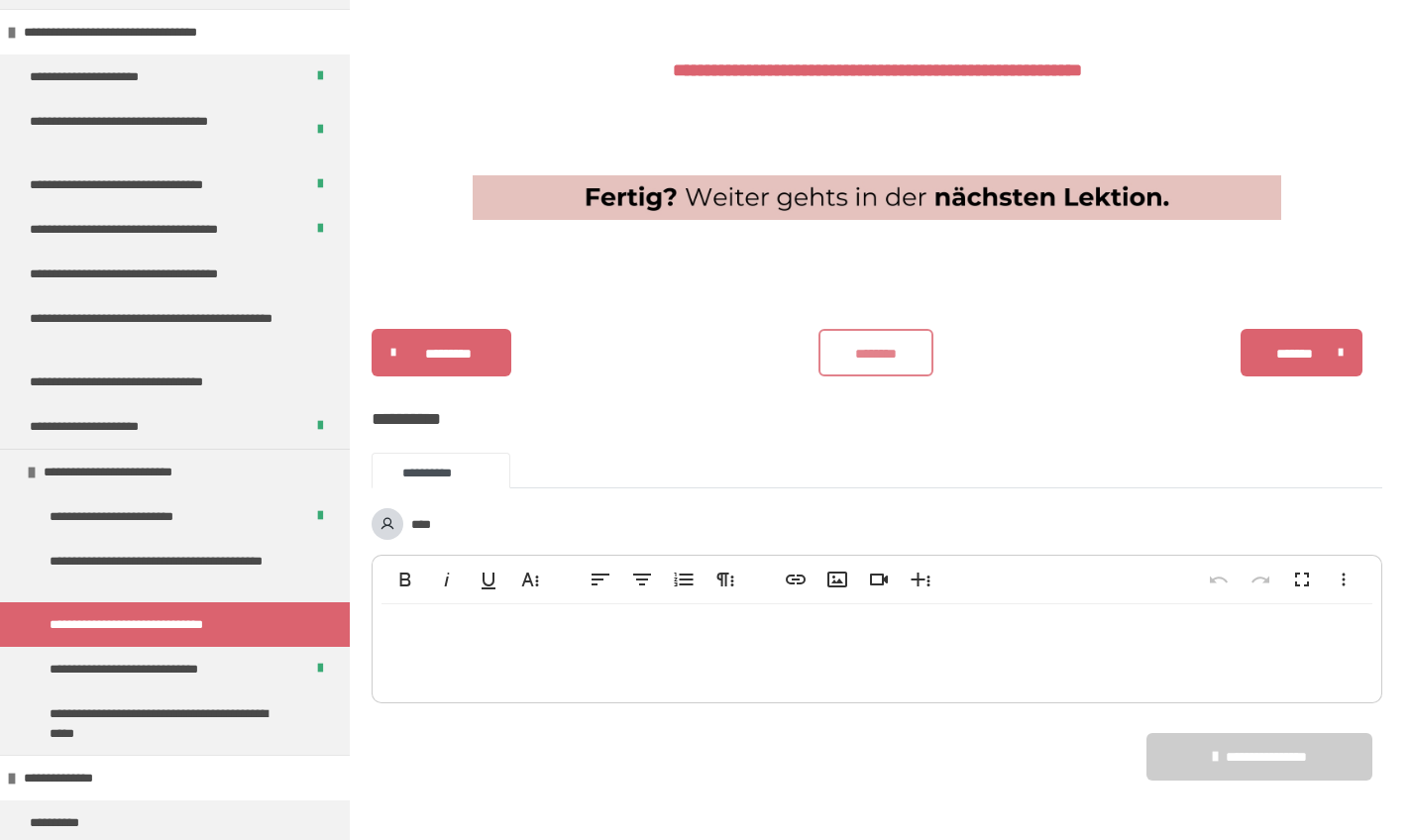 scroll, scrollTop: 1807, scrollLeft: 0, axis: vertical 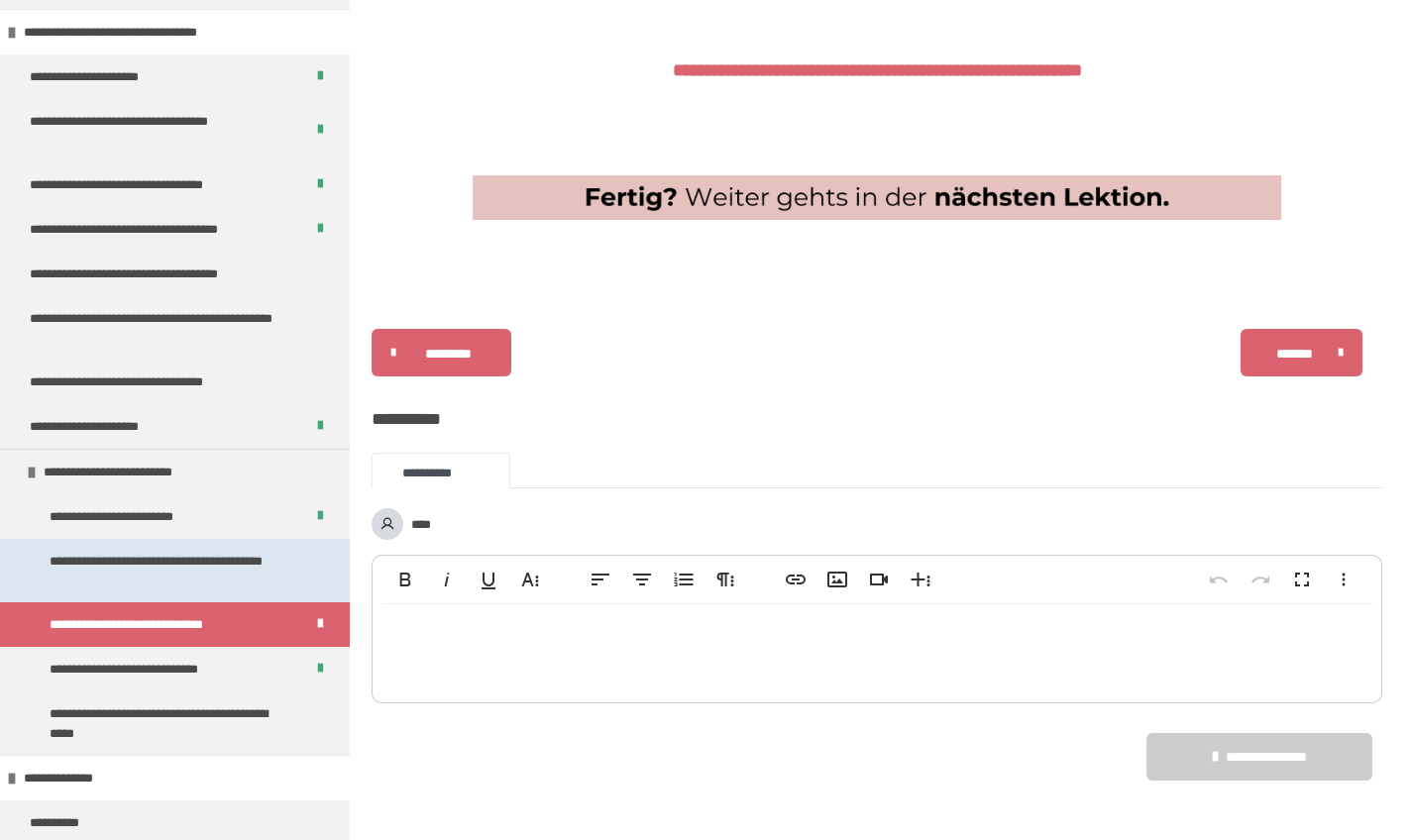 click on "**********" at bounding box center (169, 571) 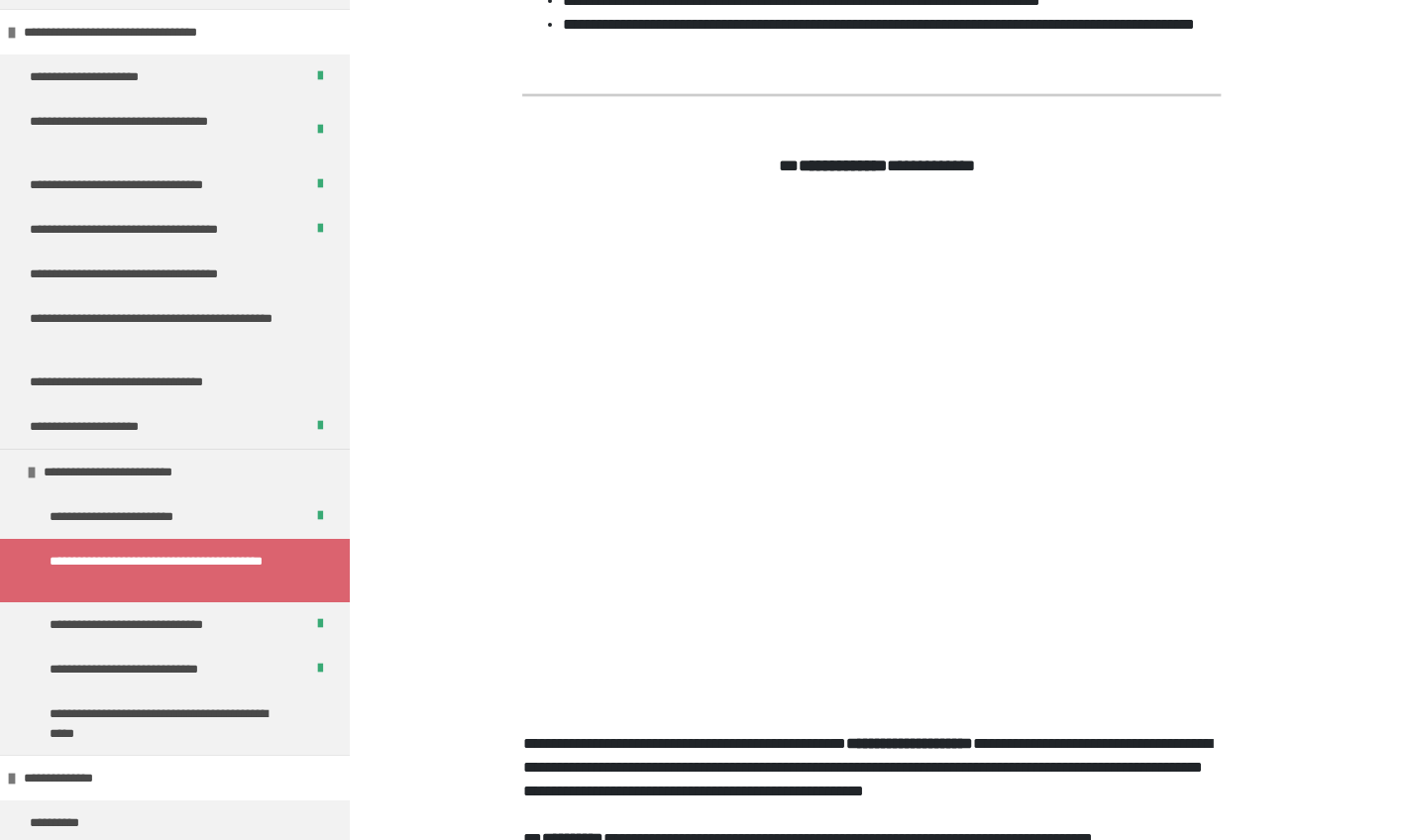 scroll, scrollTop: 693, scrollLeft: 0, axis: vertical 